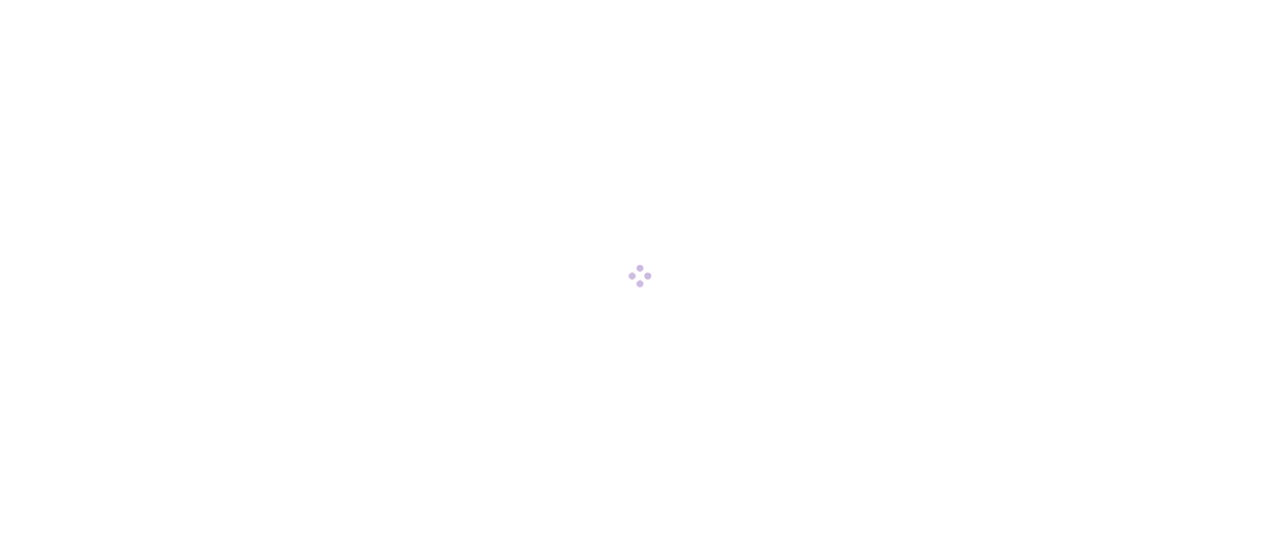 scroll, scrollTop: 0, scrollLeft: 0, axis: both 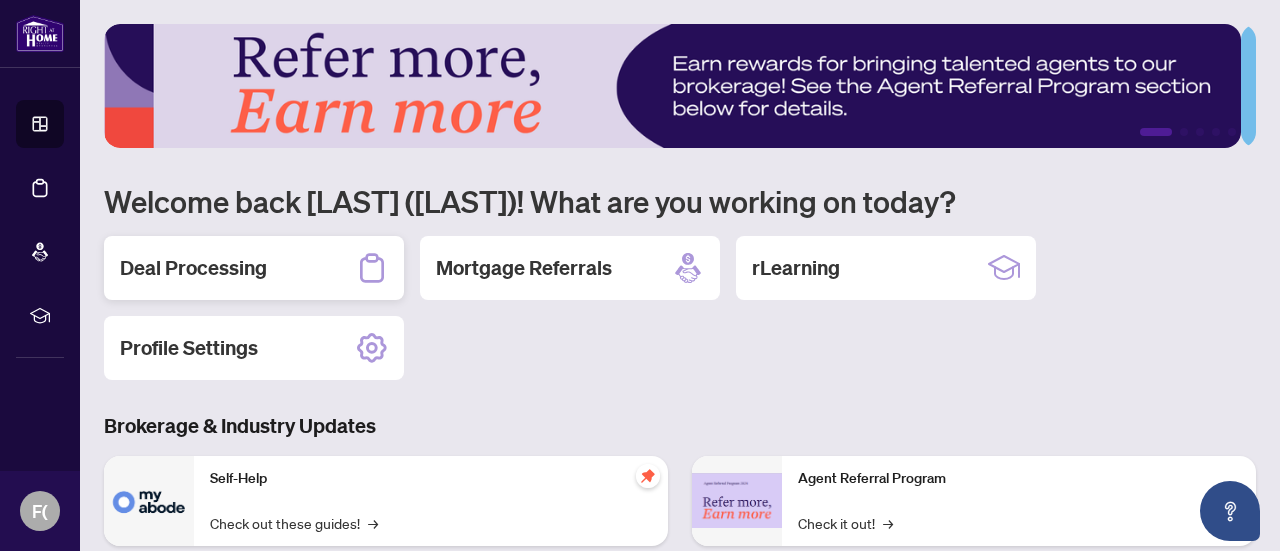 click on "Deal Processing" at bounding box center [193, 268] 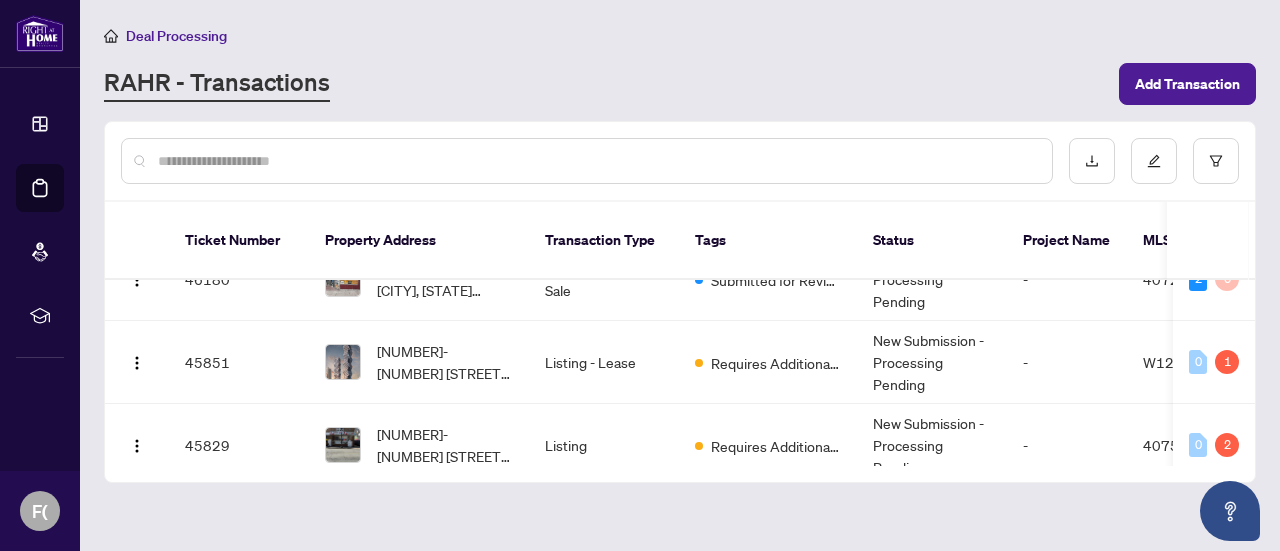 scroll, scrollTop: 146, scrollLeft: 0, axis: vertical 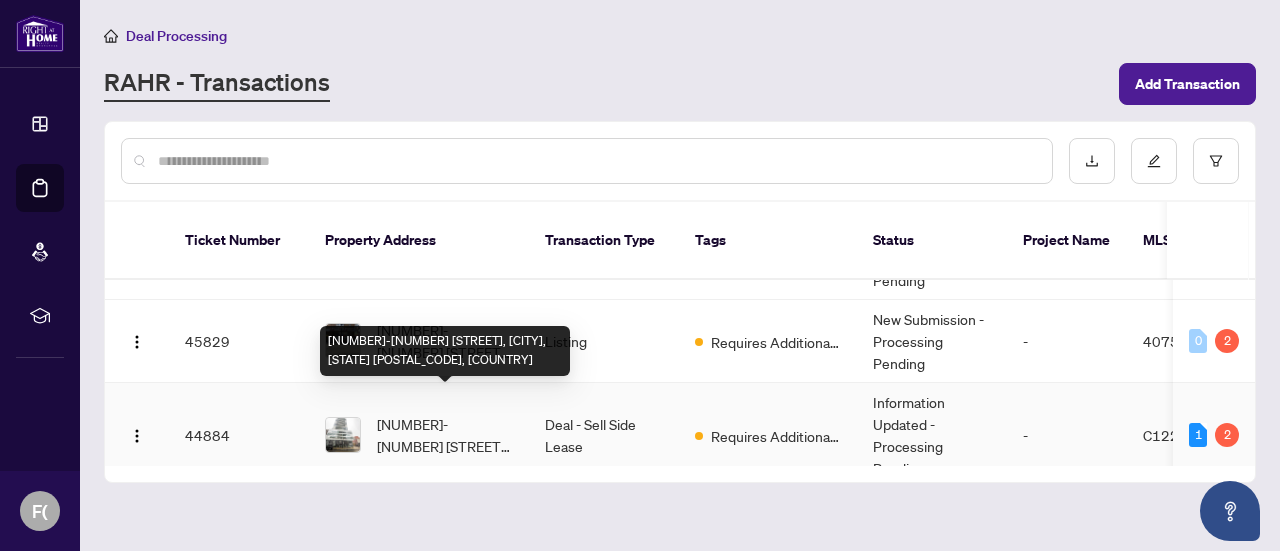 click on "[NUMBER]-[NUMBER] [STREET], [CITY], [STATE] [POSTAL_CODE], [COUNTRY]" at bounding box center (445, 435) 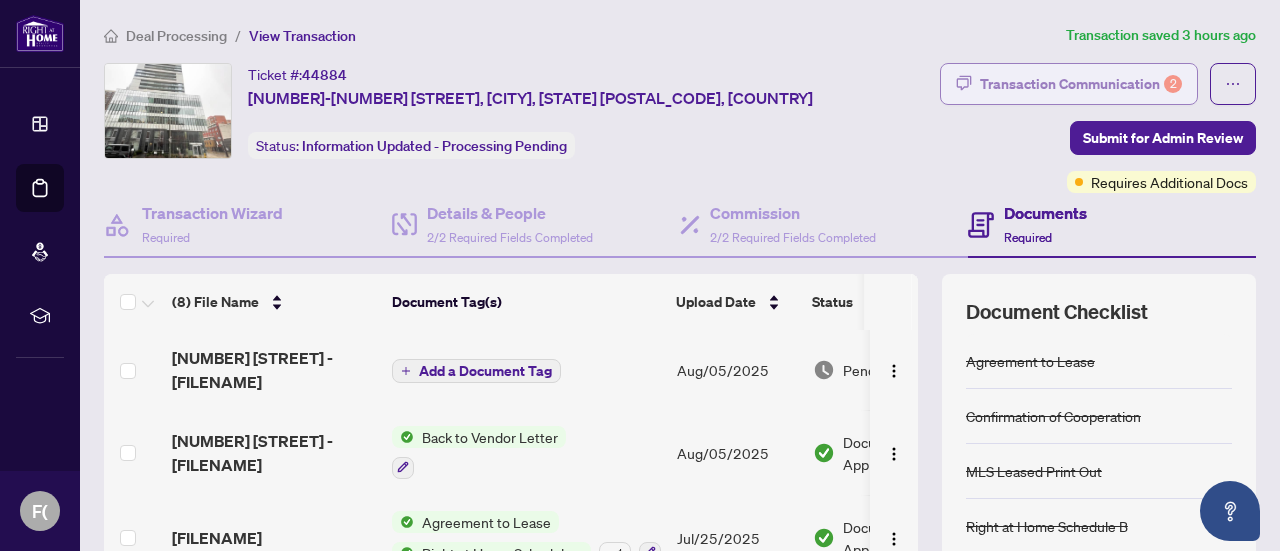 click on "Transaction Communication 2" at bounding box center (1081, 84) 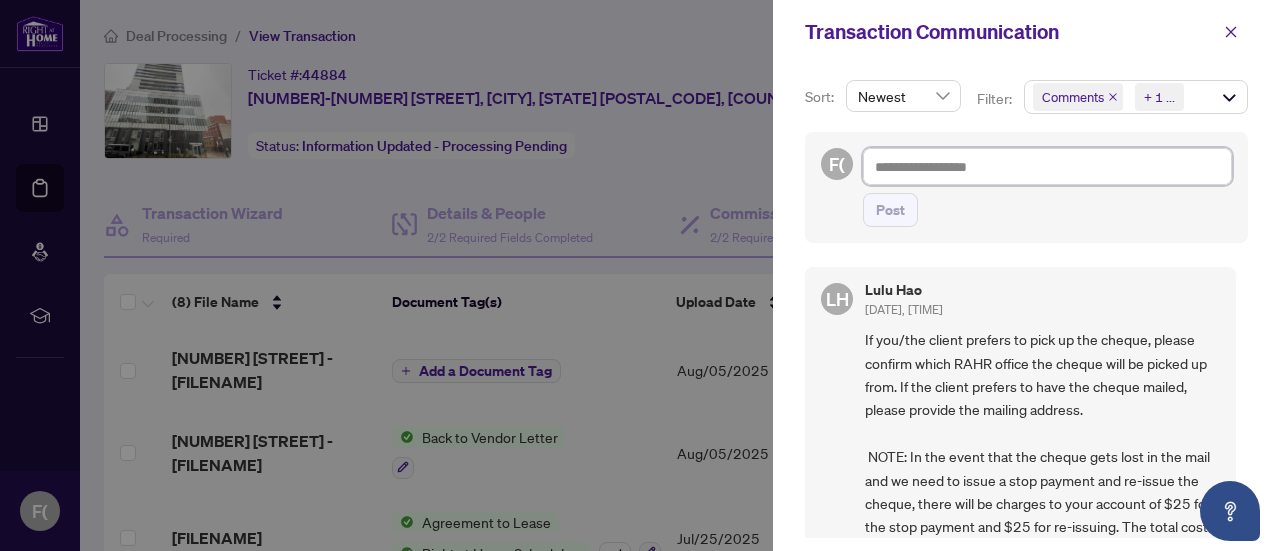 click at bounding box center (1047, 166) 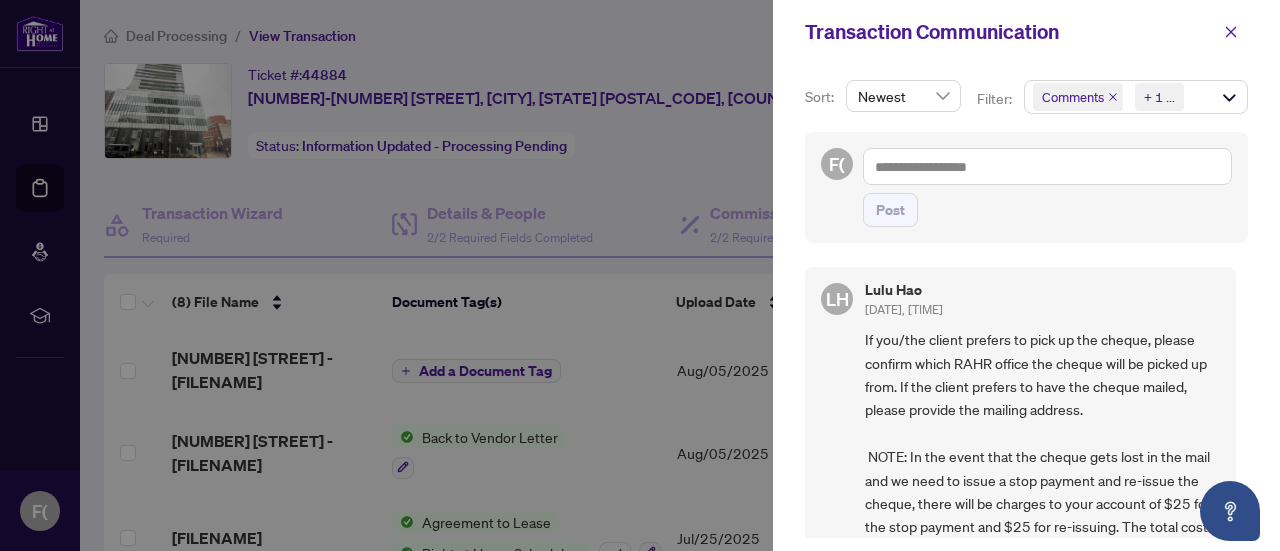click at bounding box center [640, 275] 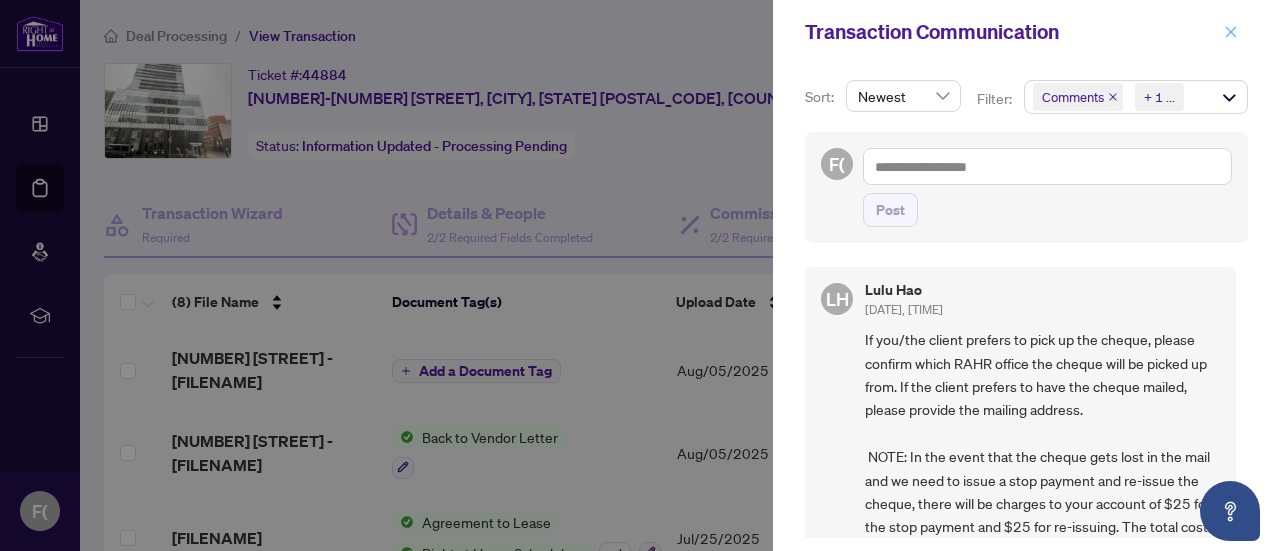 click 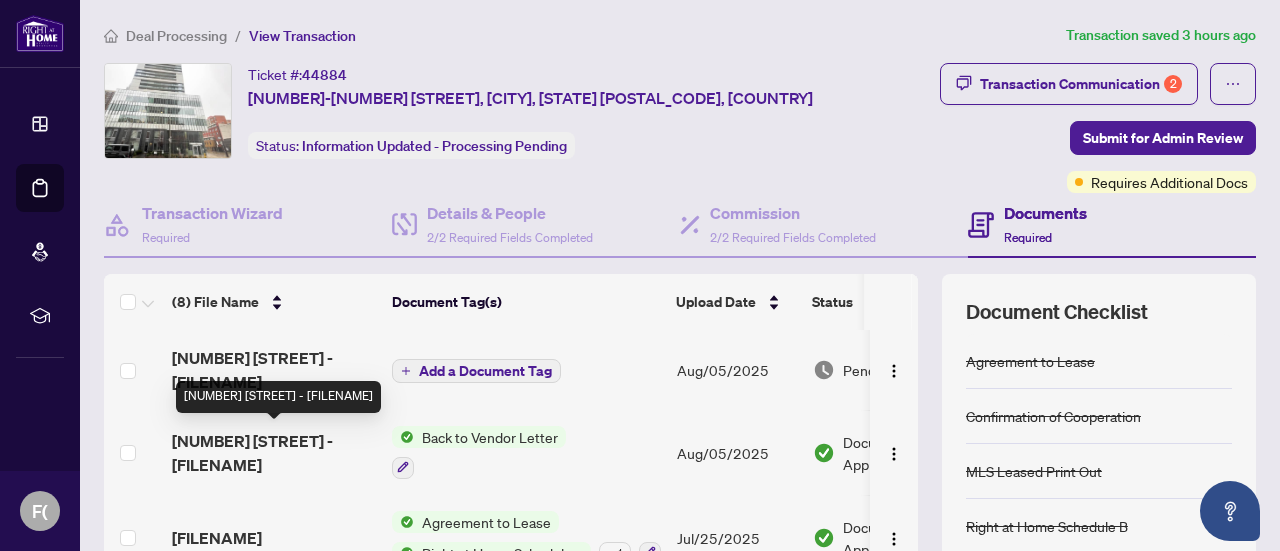 click on "[NUMBER] [STREET] - [FILENAME]" at bounding box center [274, 453] 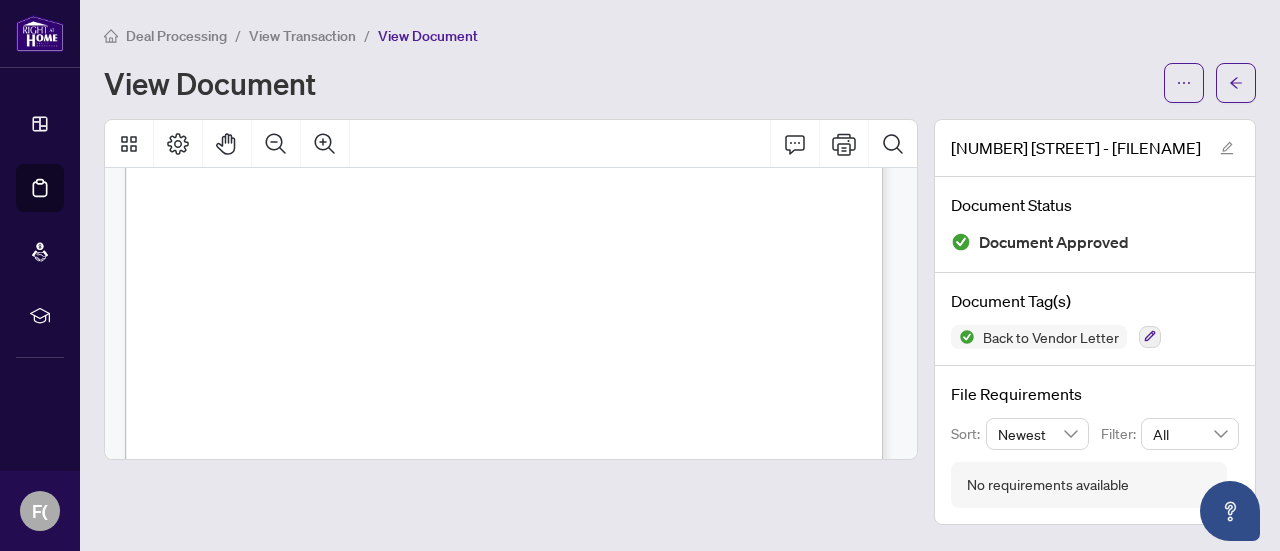scroll, scrollTop: 259, scrollLeft: 0, axis: vertical 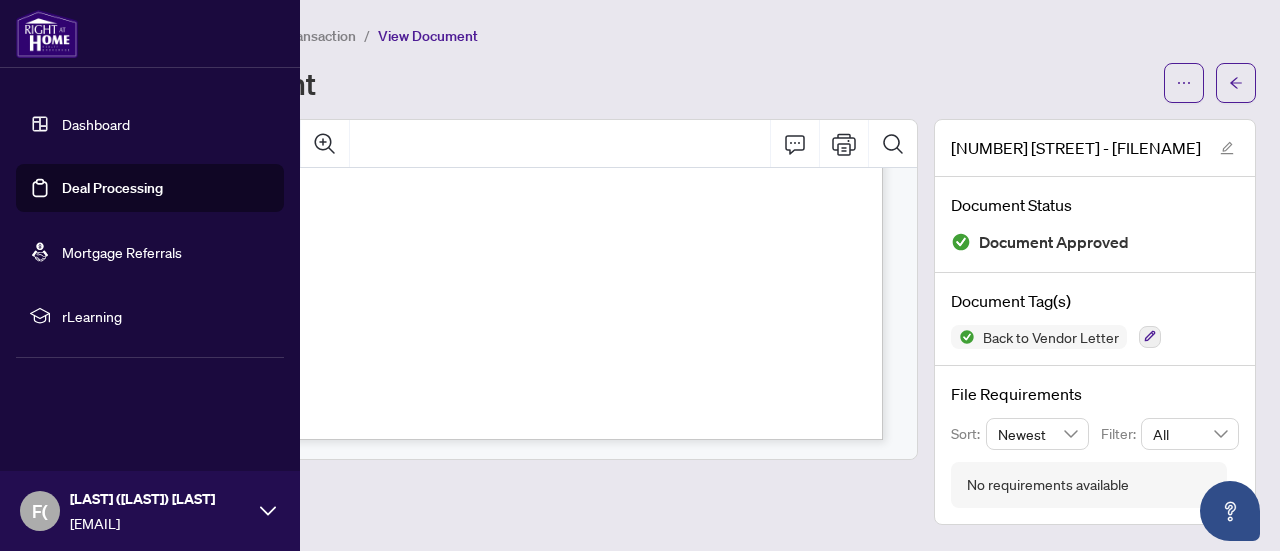 click on "Deal Processing" at bounding box center [112, 188] 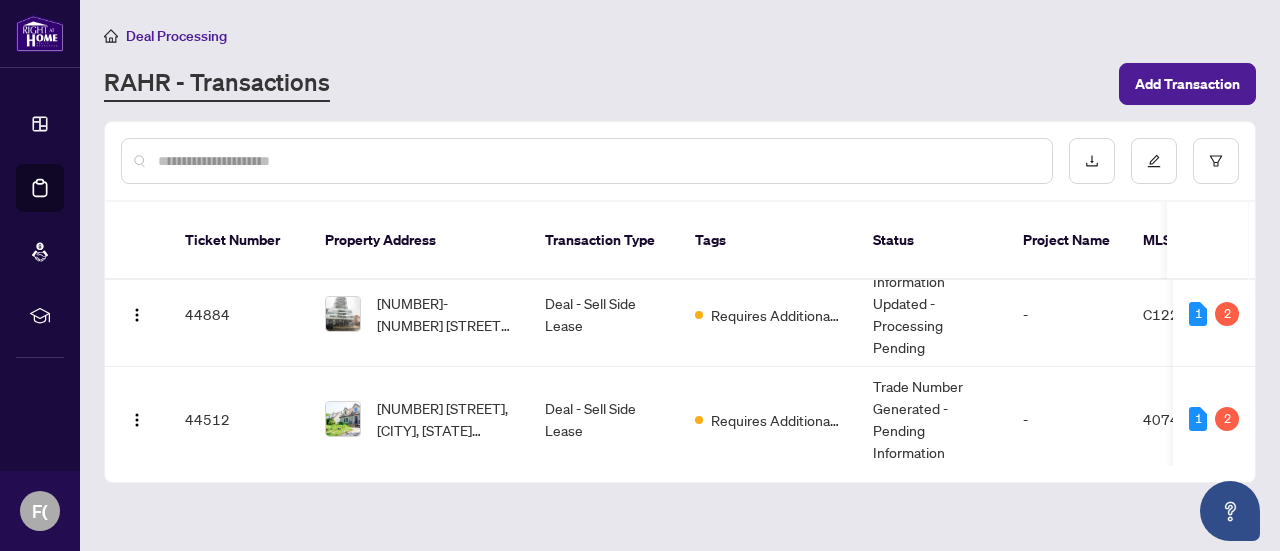 scroll, scrollTop: 277, scrollLeft: 0, axis: vertical 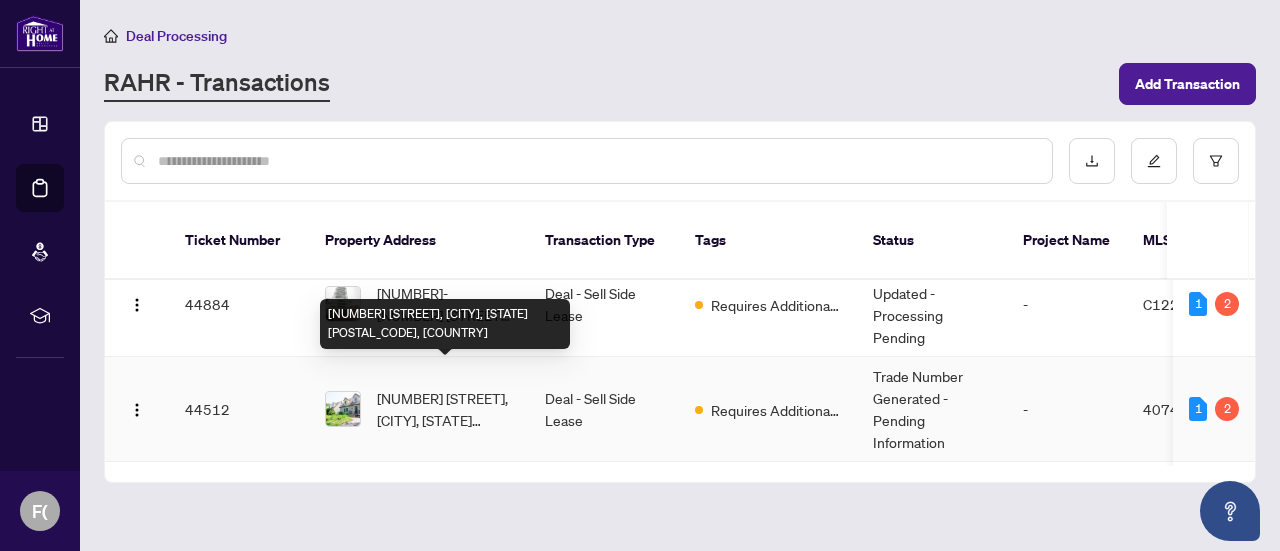 click on "[NUMBER] [STREET], [CITY], [STATE] [POSTAL_CODE], [COUNTRY]" at bounding box center (445, 409) 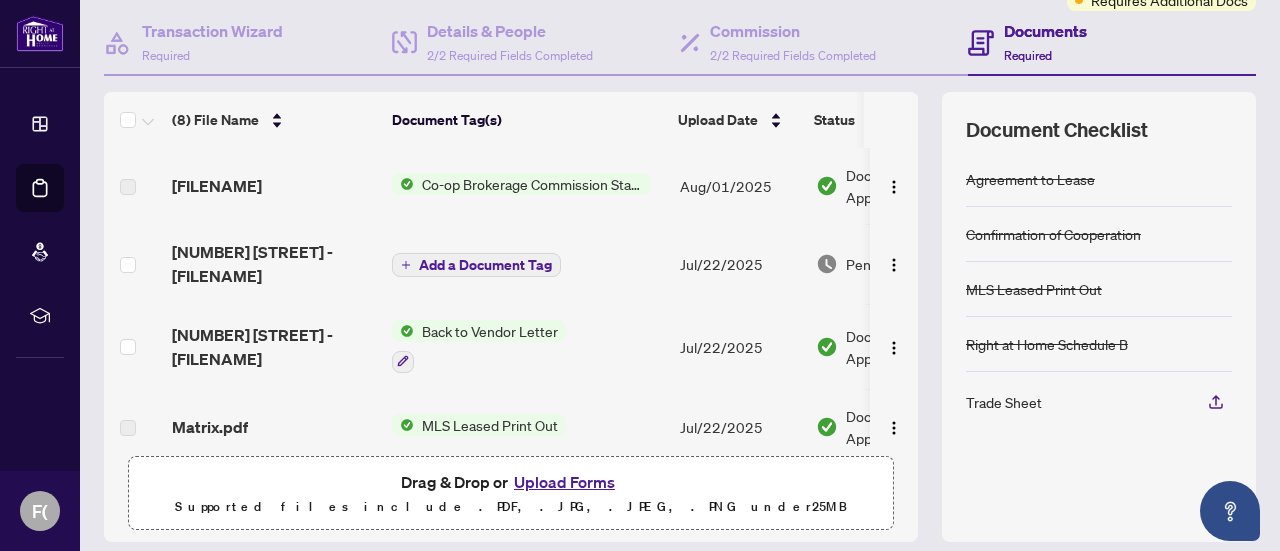 scroll, scrollTop: 180, scrollLeft: 0, axis: vertical 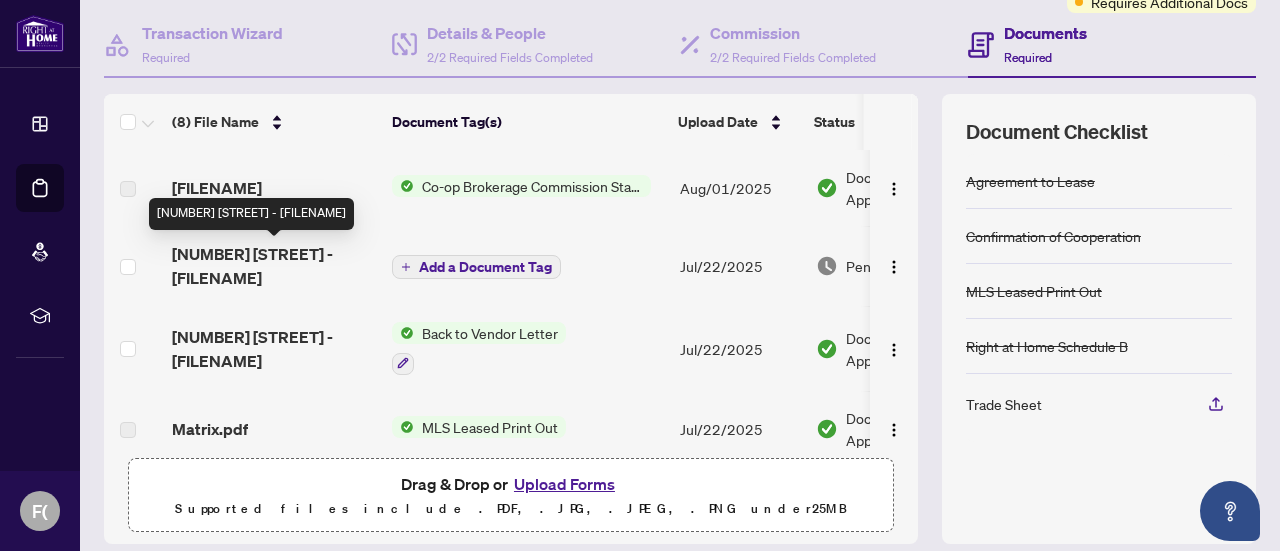 click on "[NUMBER] [STREET] - [FILENAME]" at bounding box center (274, 266) 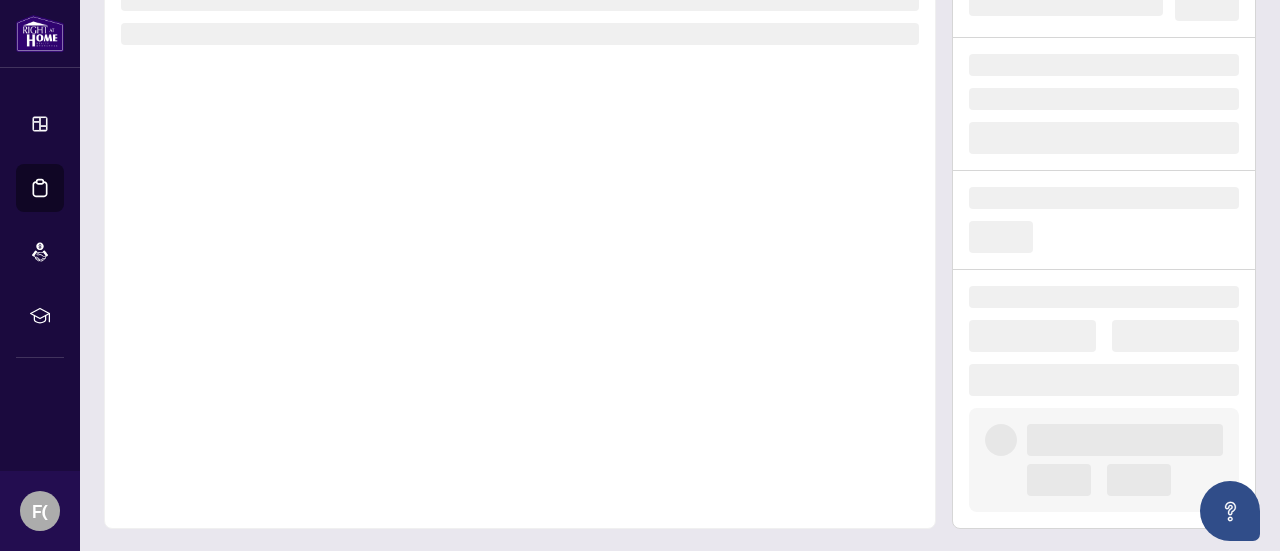 scroll, scrollTop: 0, scrollLeft: 0, axis: both 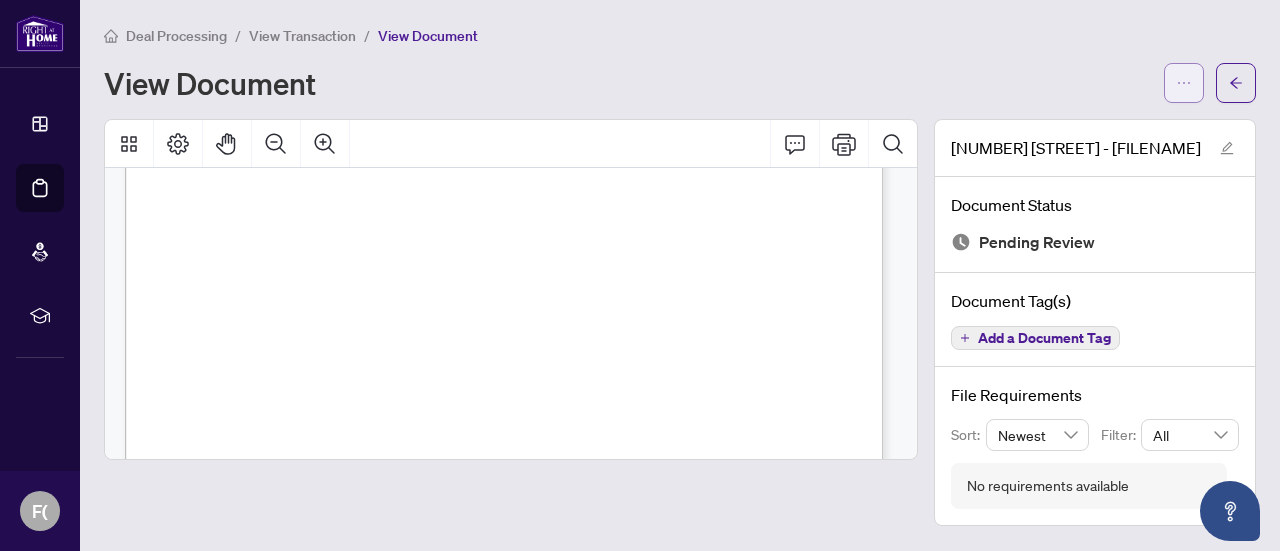click at bounding box center [1184, 83] 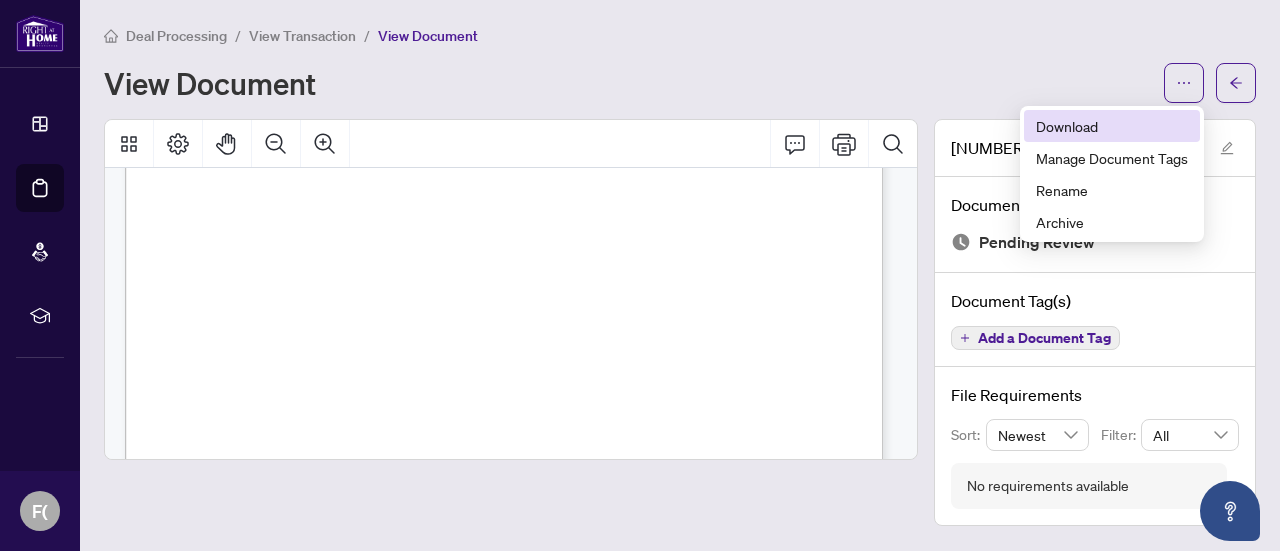 click on "Download" at bounding box center [1112, 126] 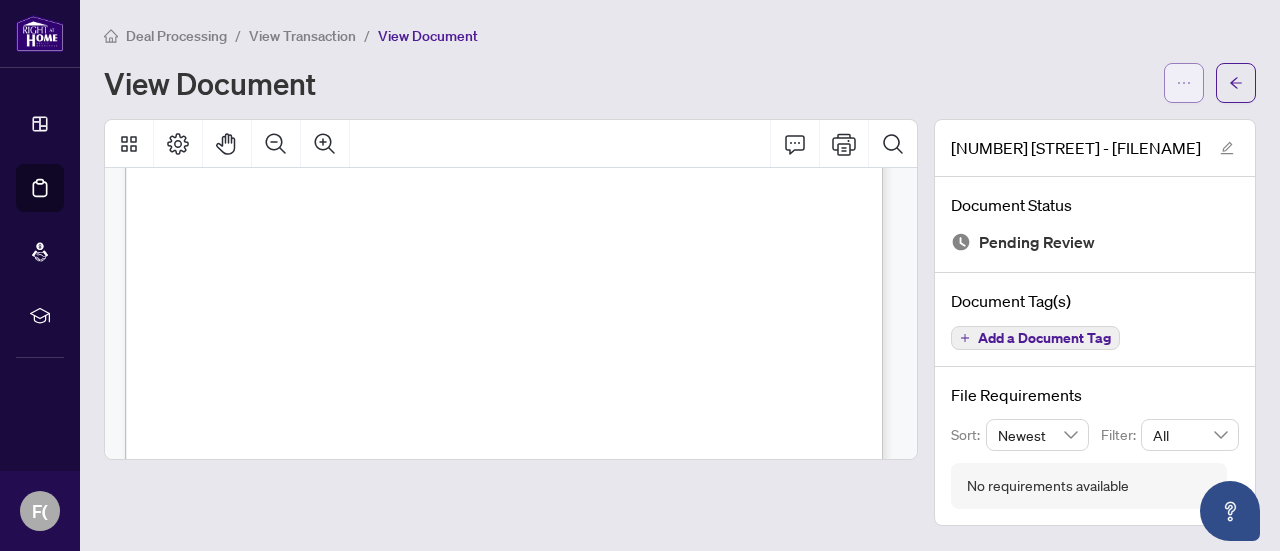 click 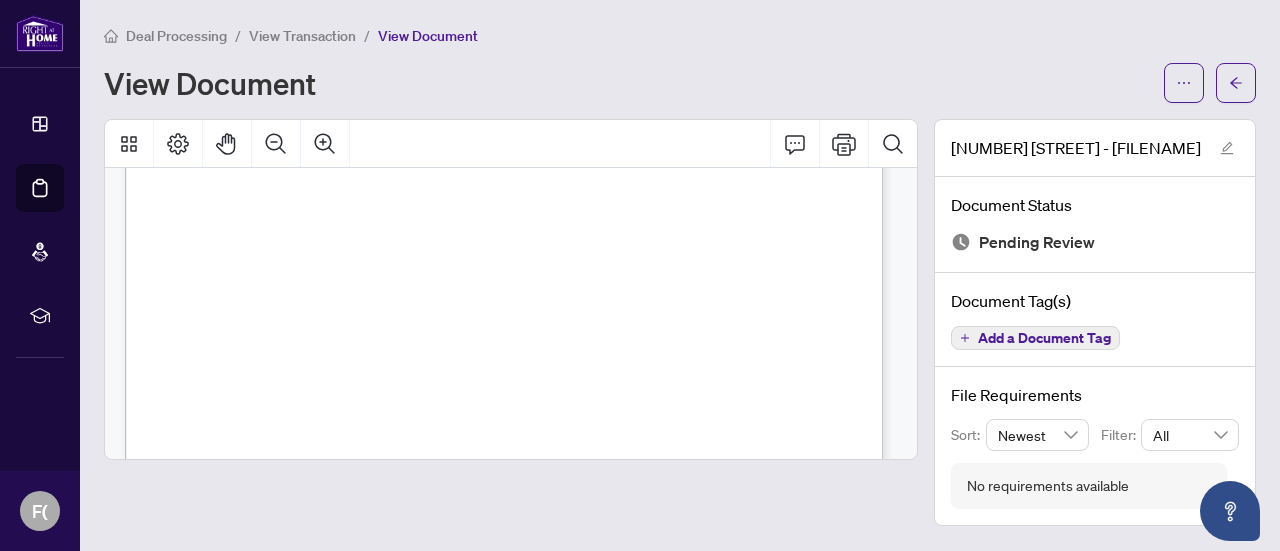 click on "Deal Processing / View Transaction / View Document View Document [NUMBER] [STREET] - [FILENAME] Document Status Pending Review Document Tag(s) Add a Document Tag File Requirements Sort: Newest Filter: All No requirements available" at bounding box center (680, 275) 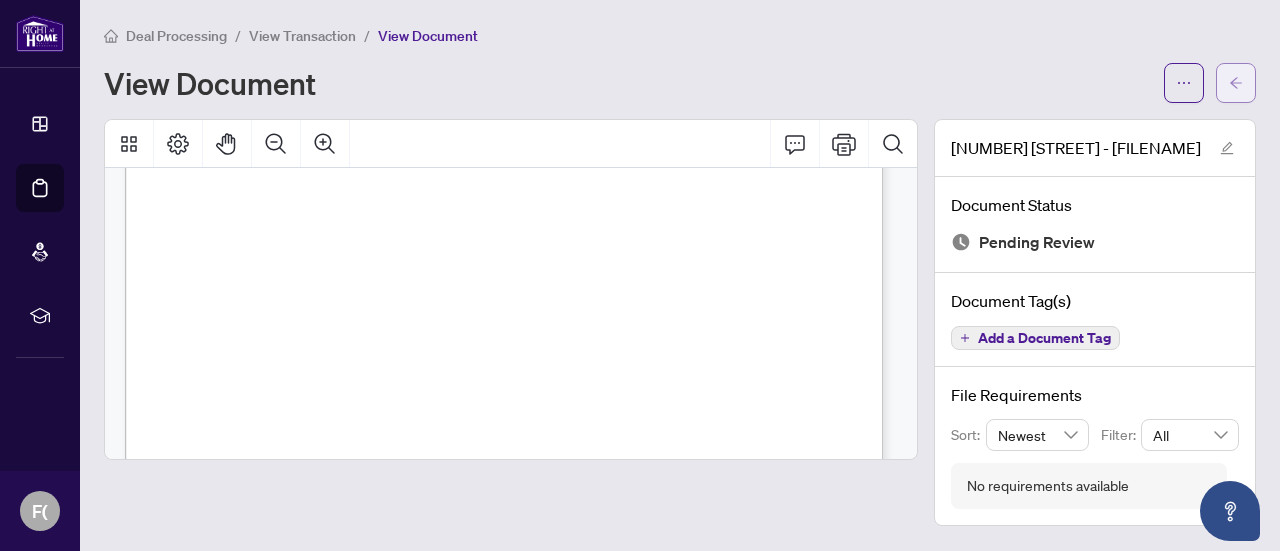 click at bounding box center (1236, 83) 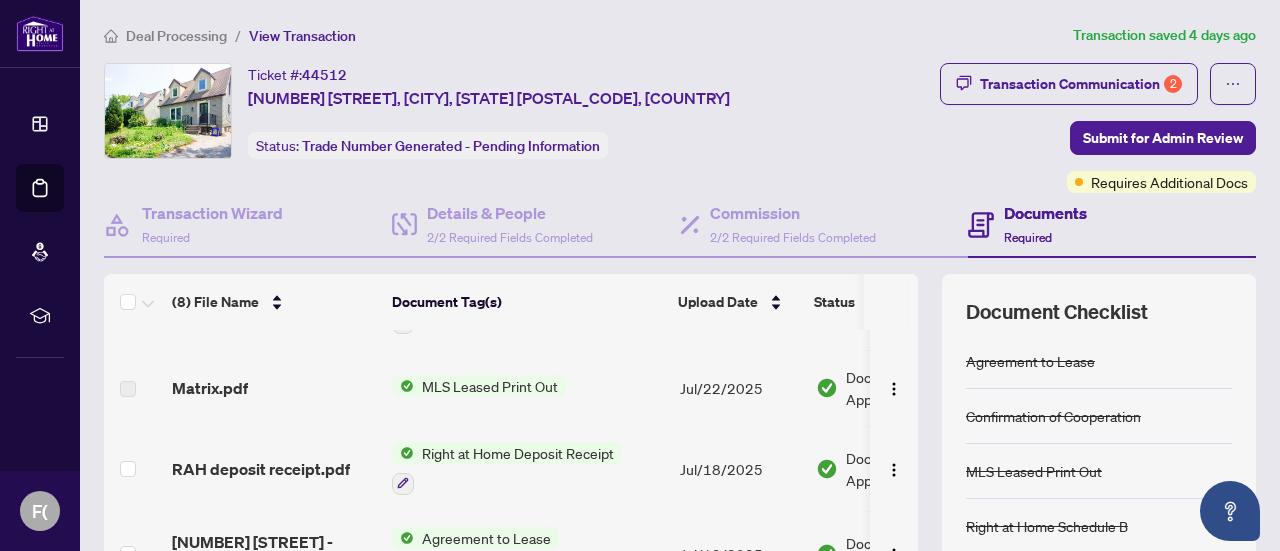 scroll, scrollTop: 350, scrollLeft: 0, axis: vertical 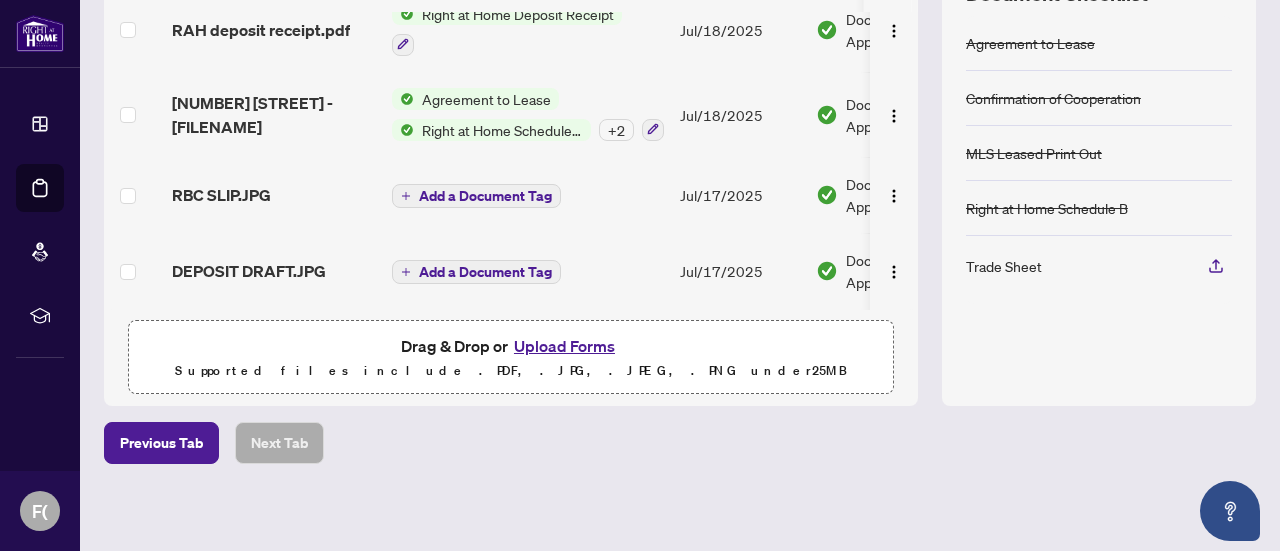 click on "Upload Forms" at bounding box center (564, 346) 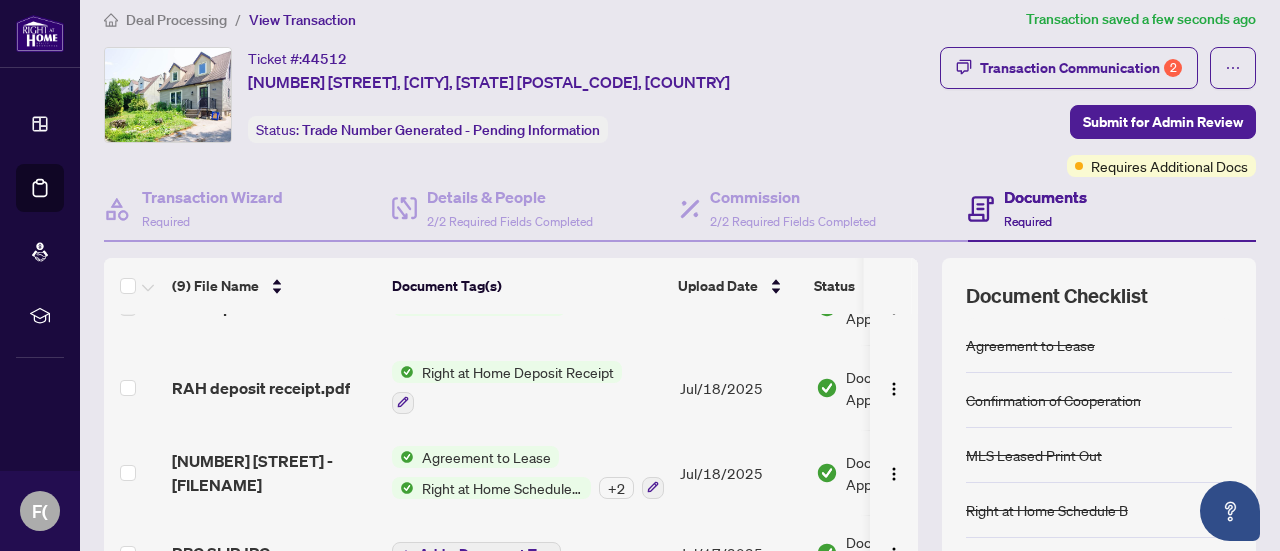 scroll, scrollTop: 0, scrollLeft: 0, axis: both 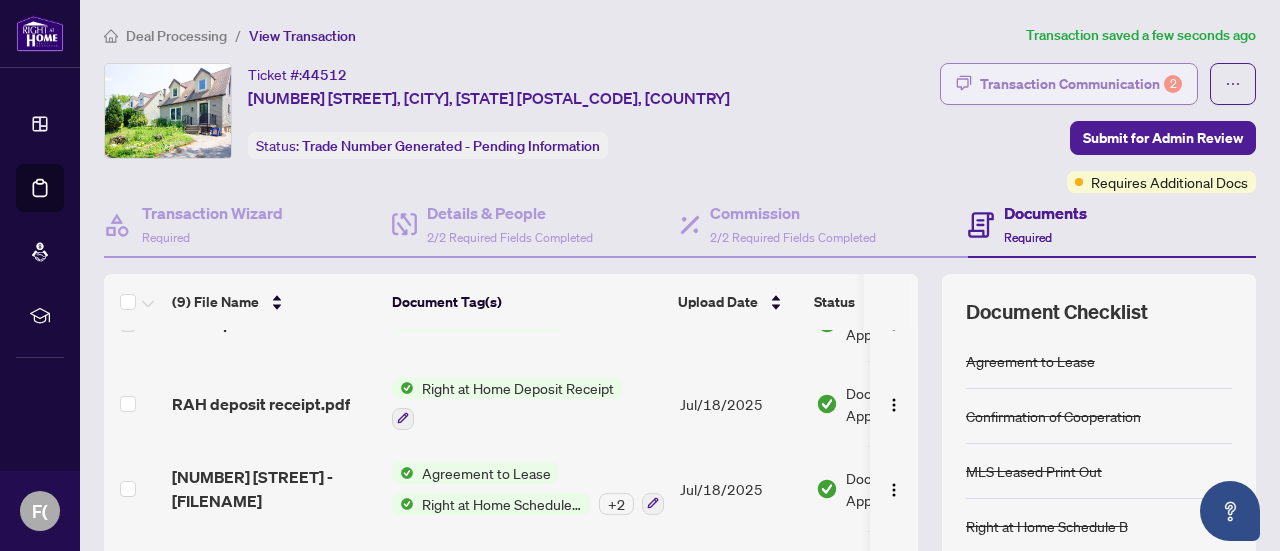 click on "Transaction Communication 2" at bounding box center [1081, 84] 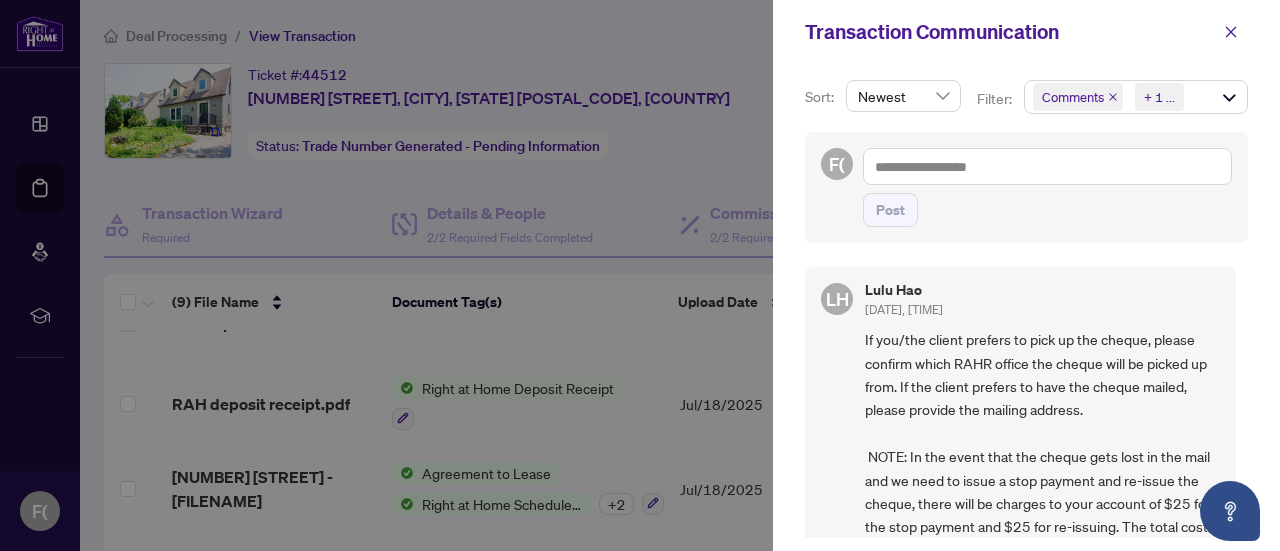 click on "LH [LAST]   [DATE], [TIME] If you/the client prefers to pick up the cheque, please confirm which RAHR office the cheque will be picked up from. If the client prefers to have the cheque mailed, please provide the mailing address.
NOTE: In the event that the cheque gets lost in the mail and we need to issue a stop payment and re-issue the cheque, there will be charges to your account of $25 for the stop payment and $25 for re-issuing. The total cost is $50 plus HST, equaling $56.50. Once we receive your acknowledgement that you are okay with these charges, we will mail the cheque to the client’s address you provided. LH [LAST]   [DATE], [TIME] Requirement   LH [LAST]   [DATE], [TIME] LH [LAST]   [DATE], [TIME] Requirement   COMPLIANCE - Signed Trade Sheet YW [LAST]   [DATE], [TIME]" at bounding box center [1026, 396] 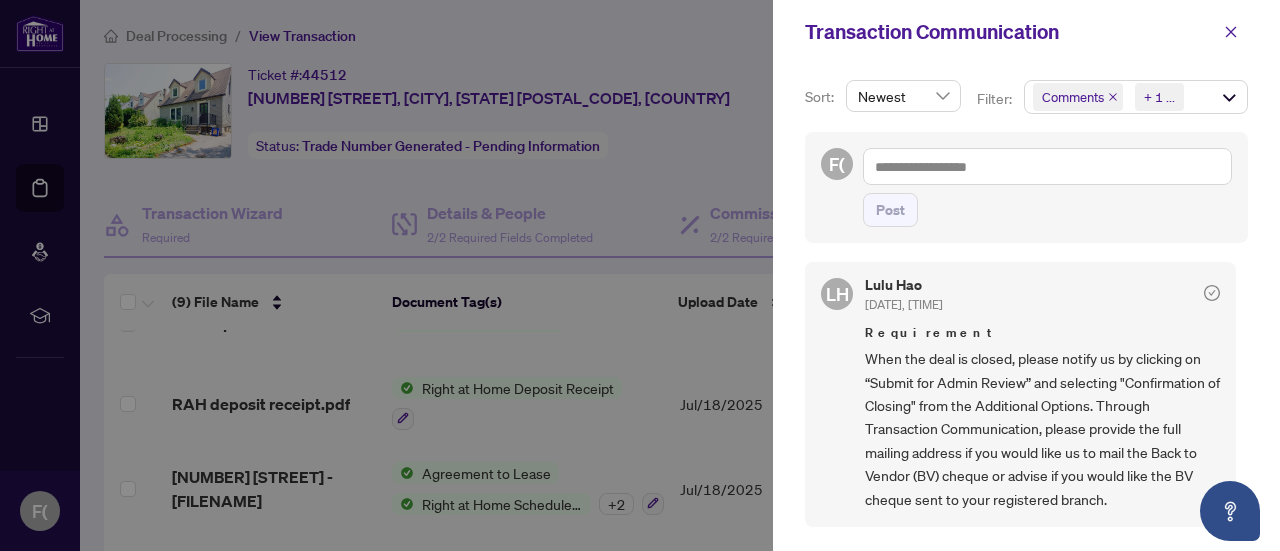 scroll, scrollTop: 0, scrollLeft: 0, axis: both 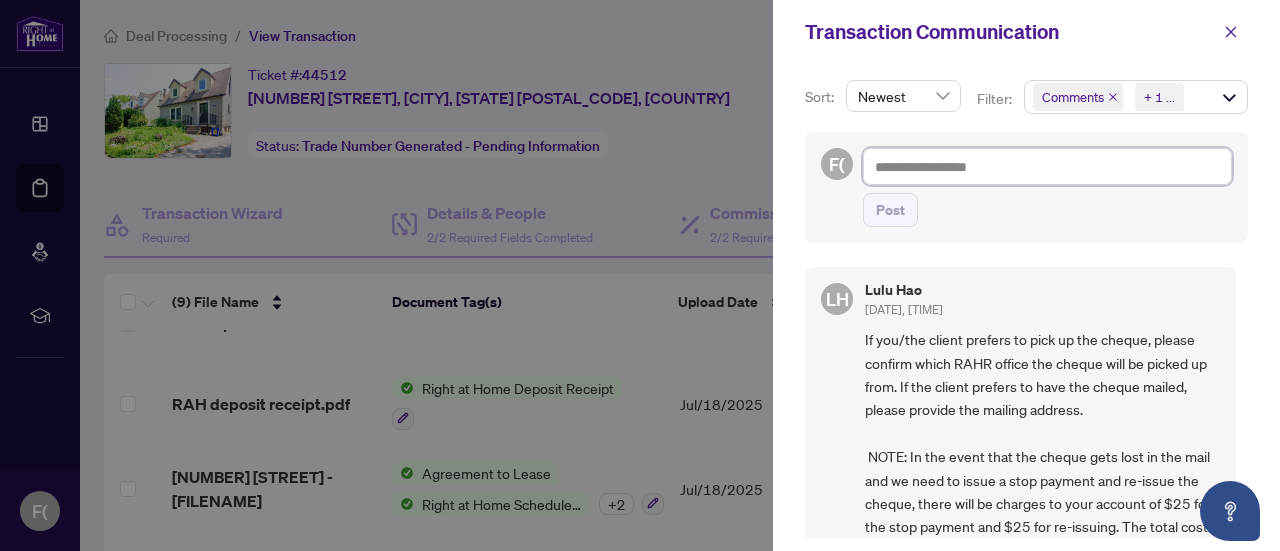 click at bounding box center [1047, 166] 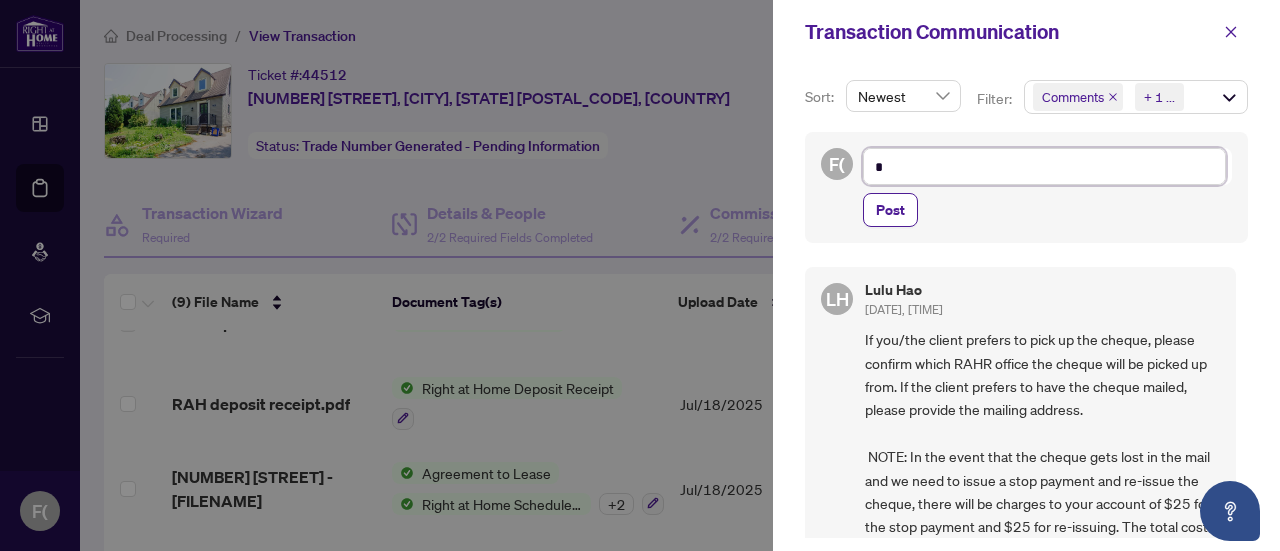 type on "**" 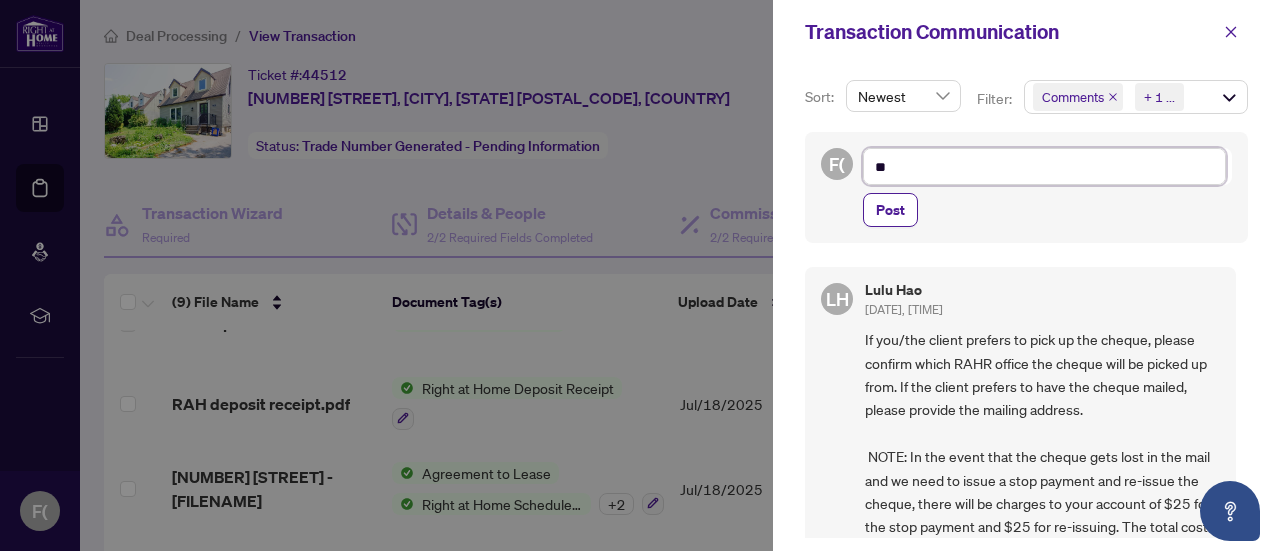 type on "***" 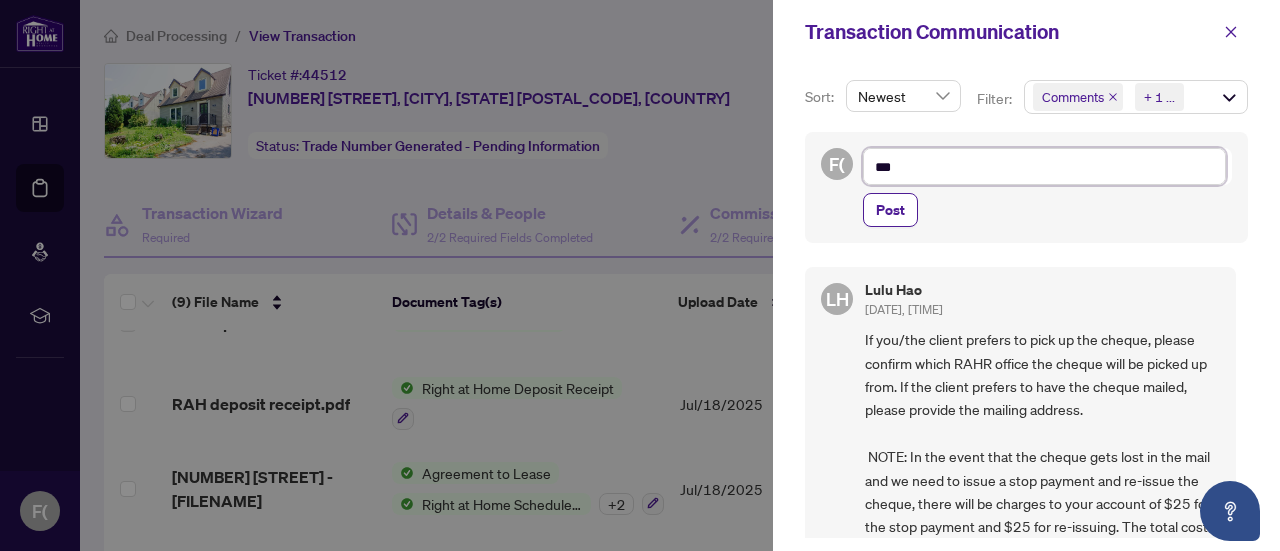 type on "**" 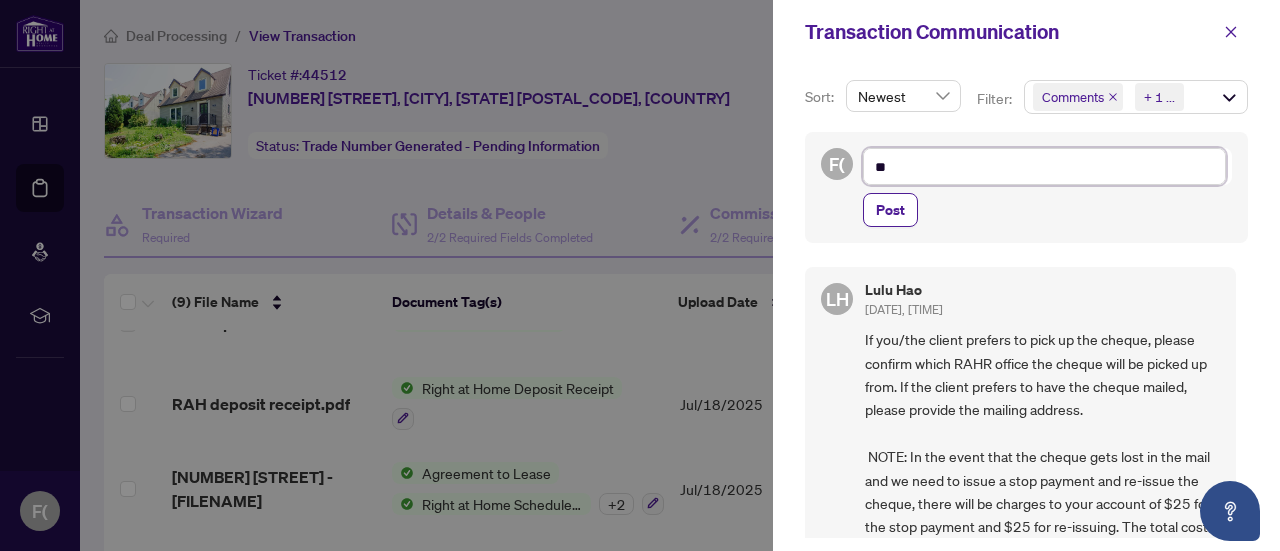 type on "*" 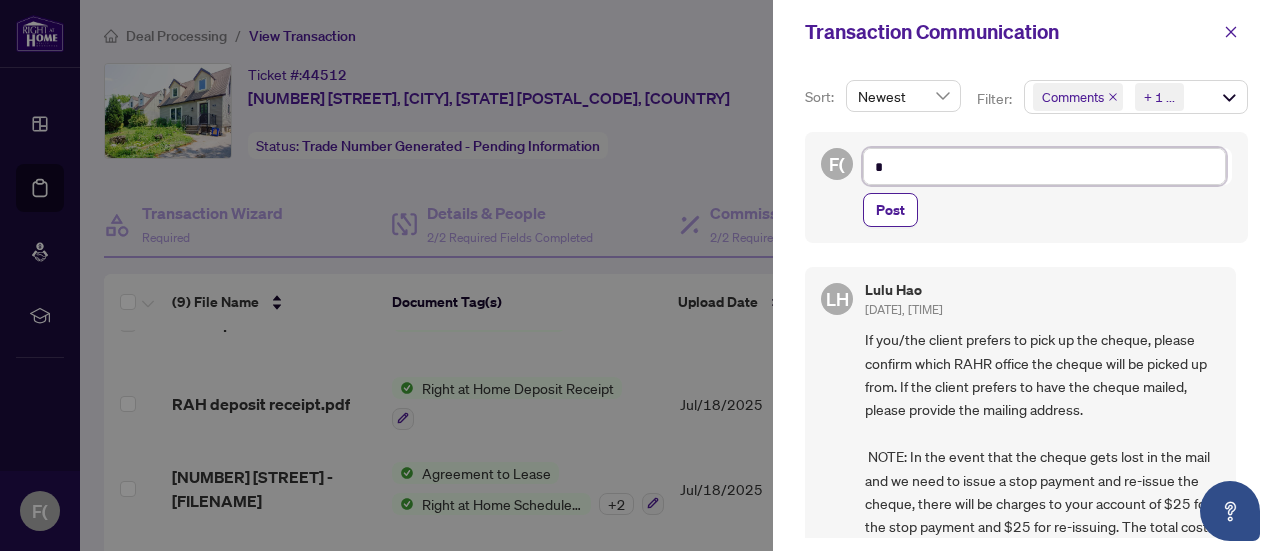 type on "**" 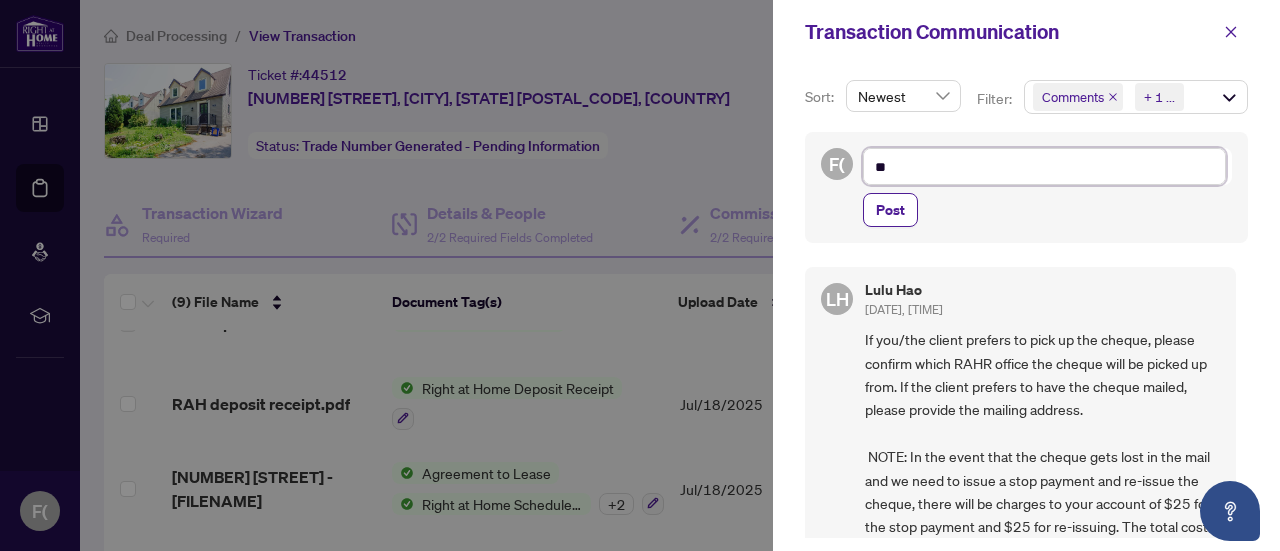 type on "***" 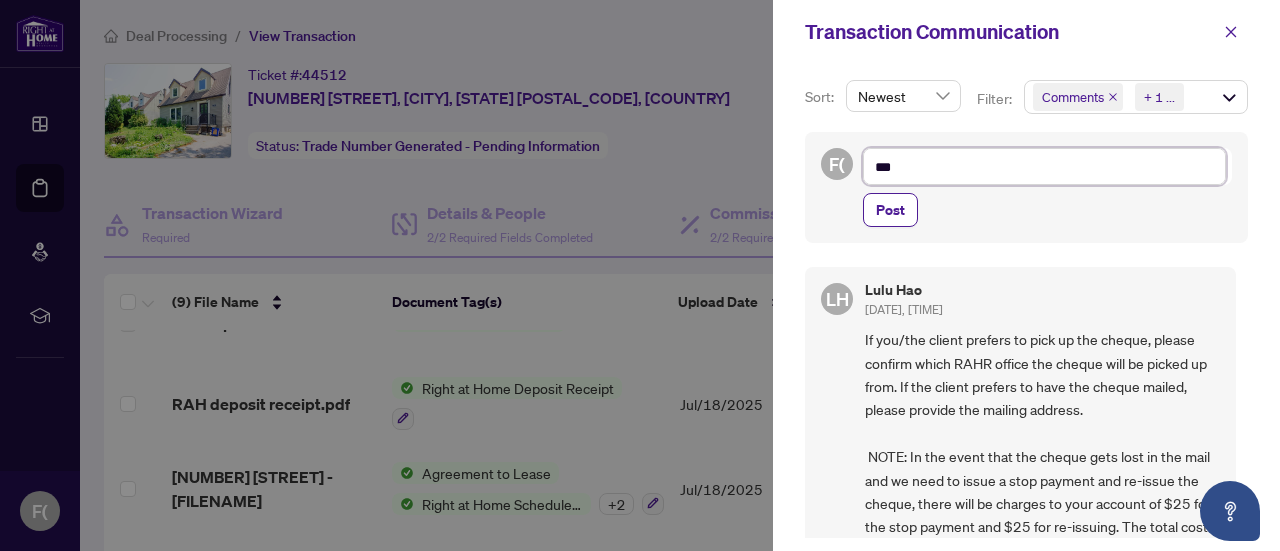 type on "****" 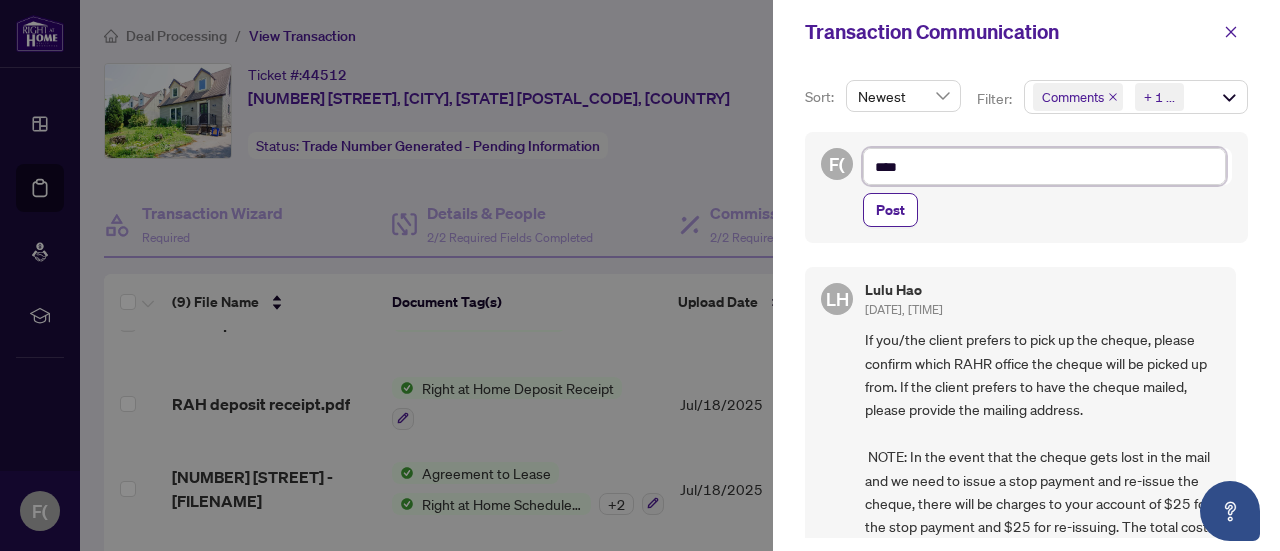 type on "*****" 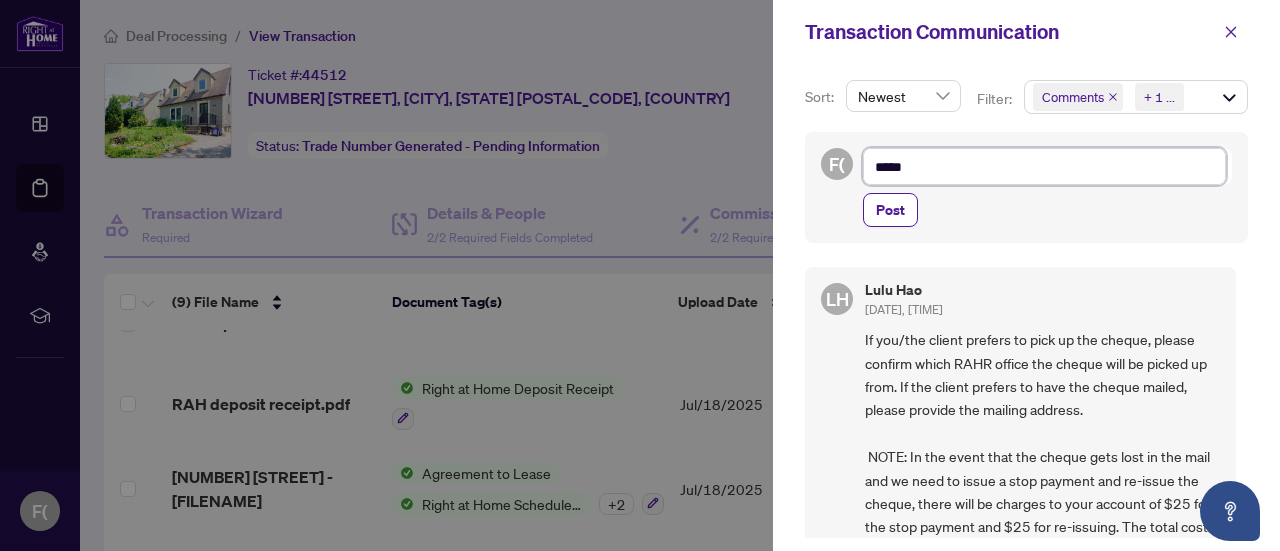 type on "******" 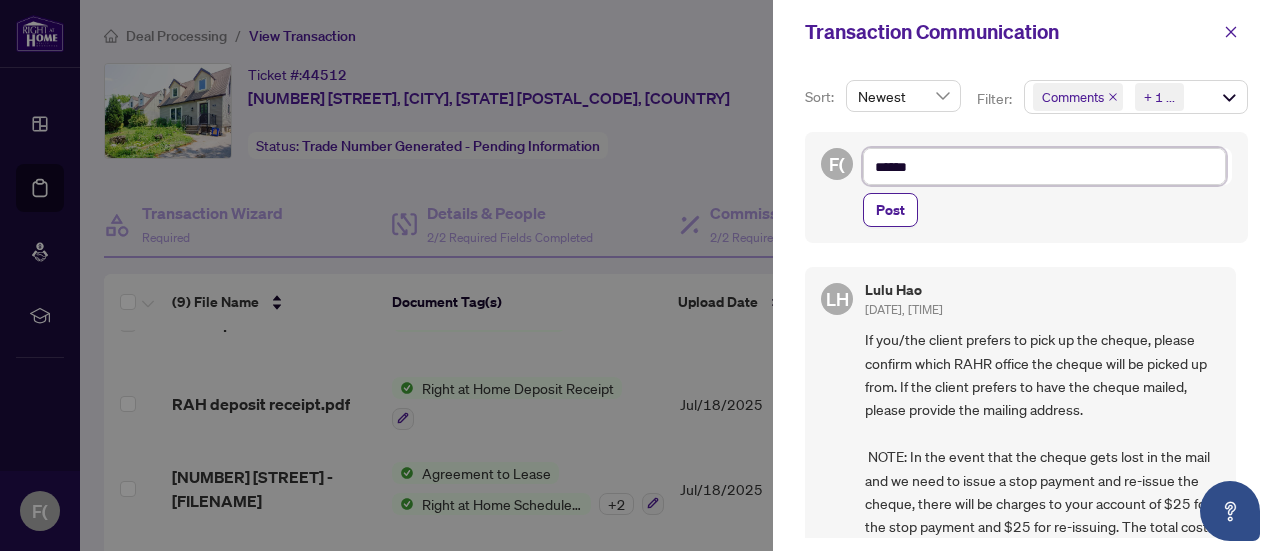 type on "******" 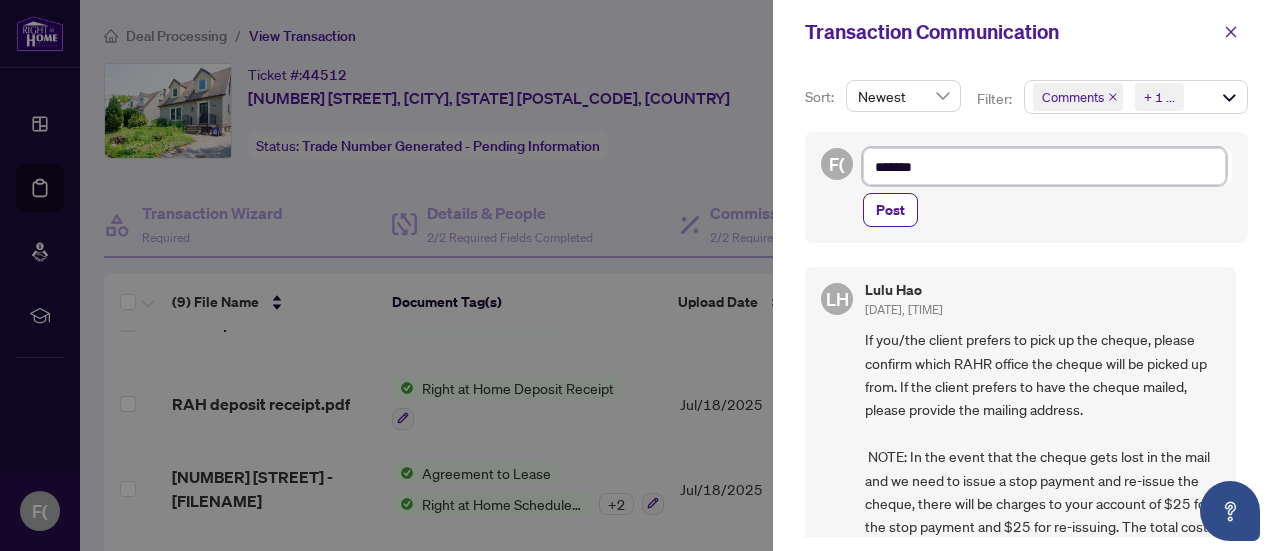 type on "********" 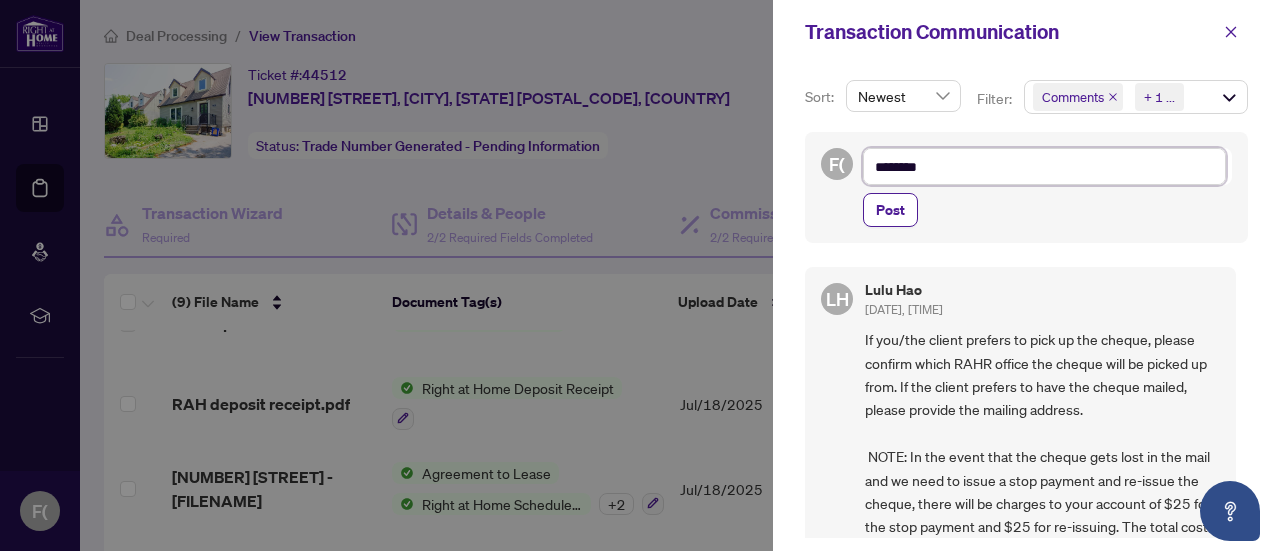 type on "*********" 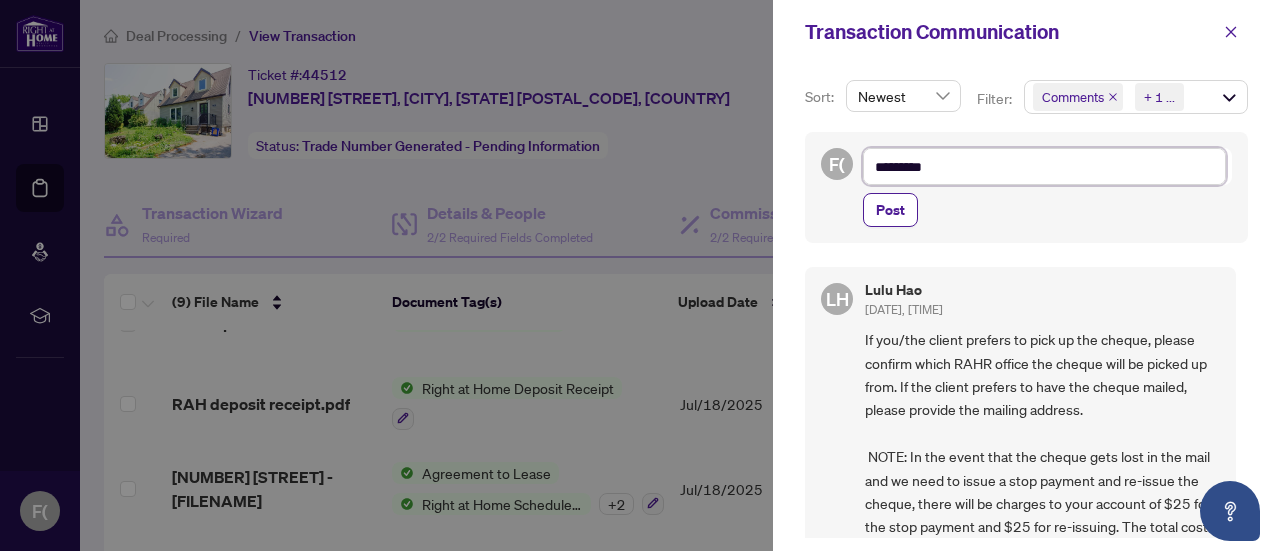 type on "**********" 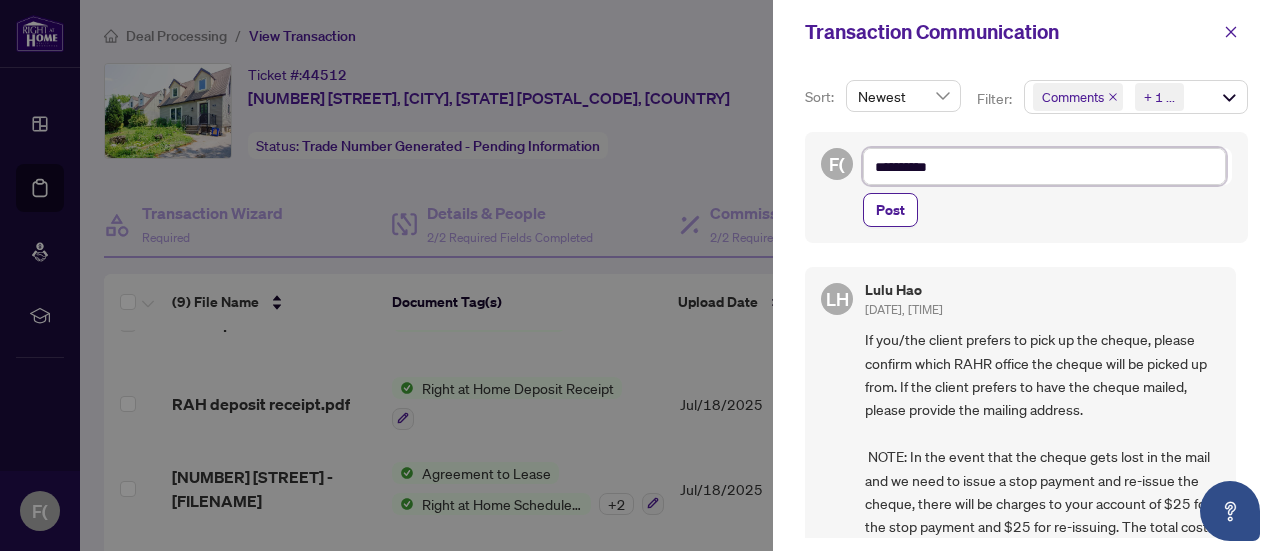 type on "**********" 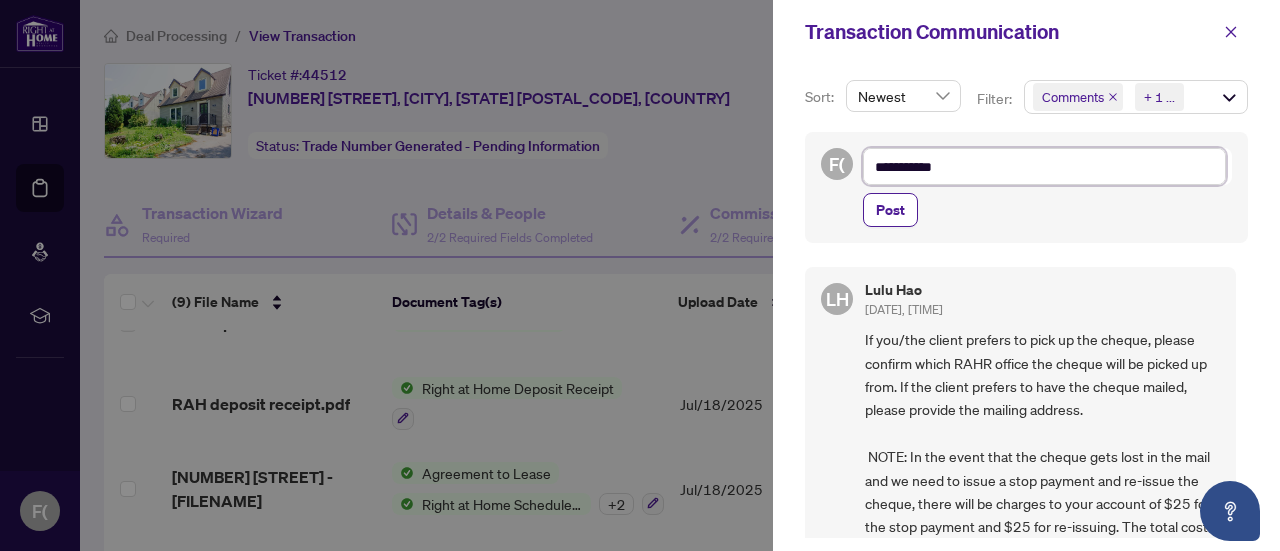 type on "**********" 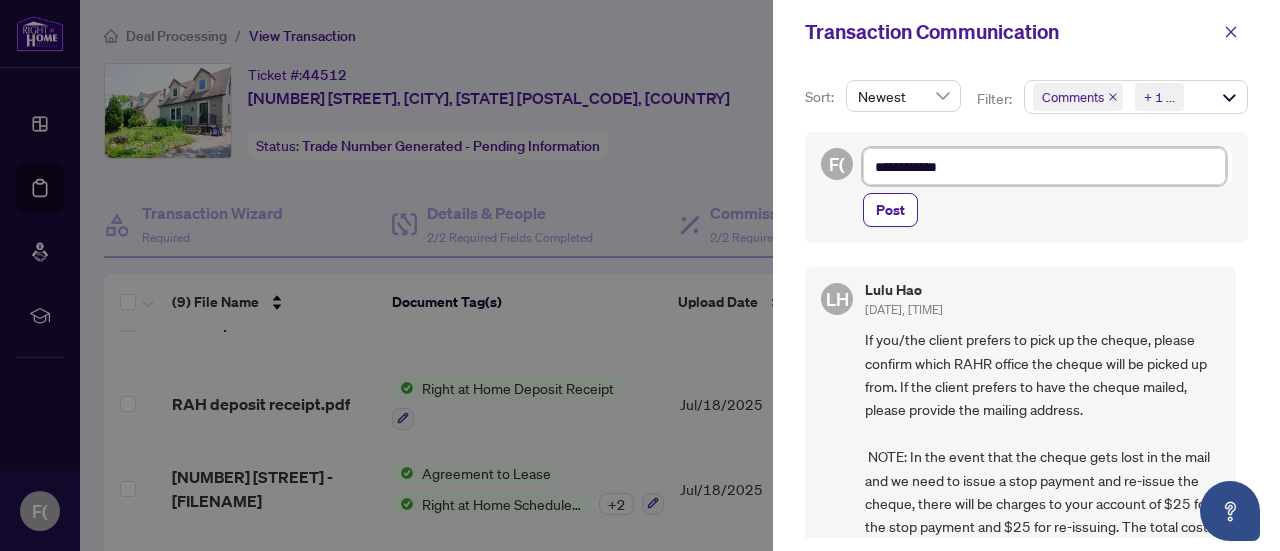 type on "**********" 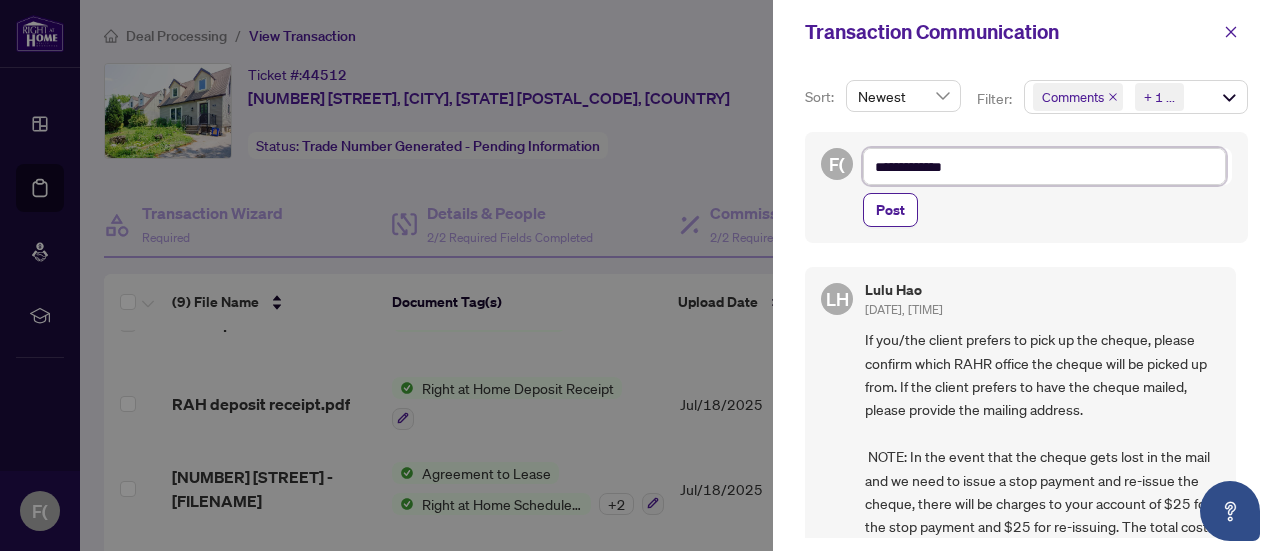 type on "**********" 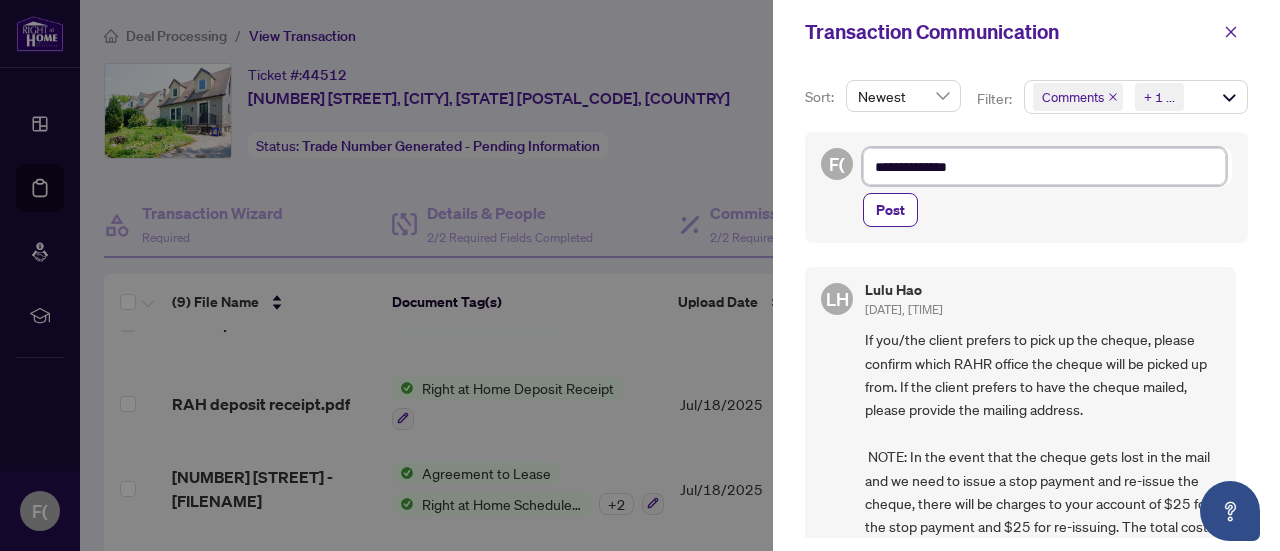 type on "**********" 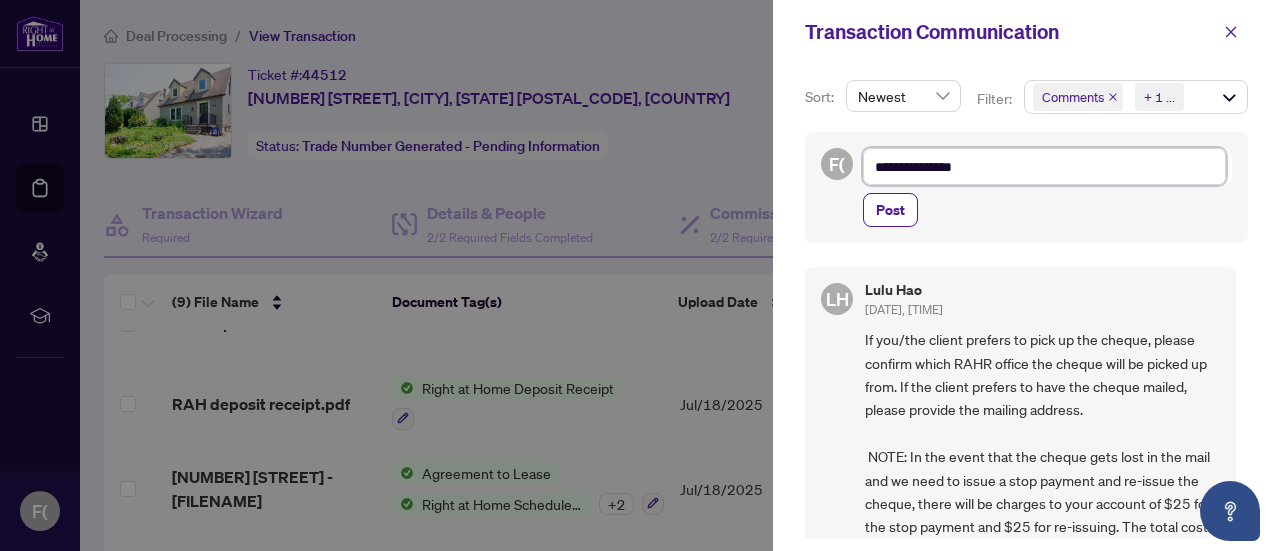 type on "**********" 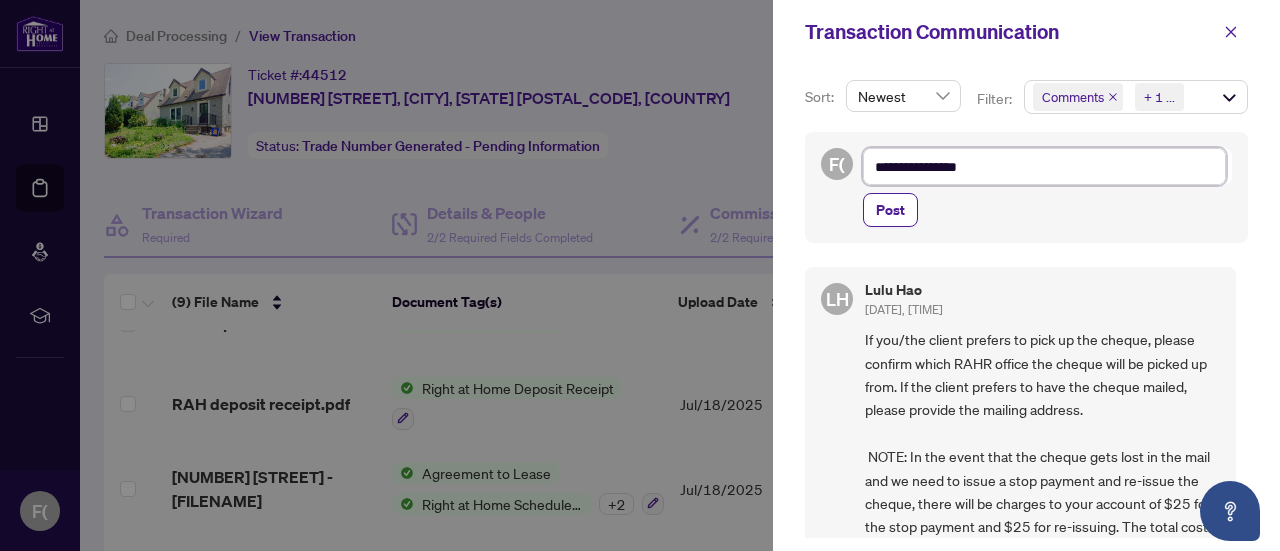 type on "**********" 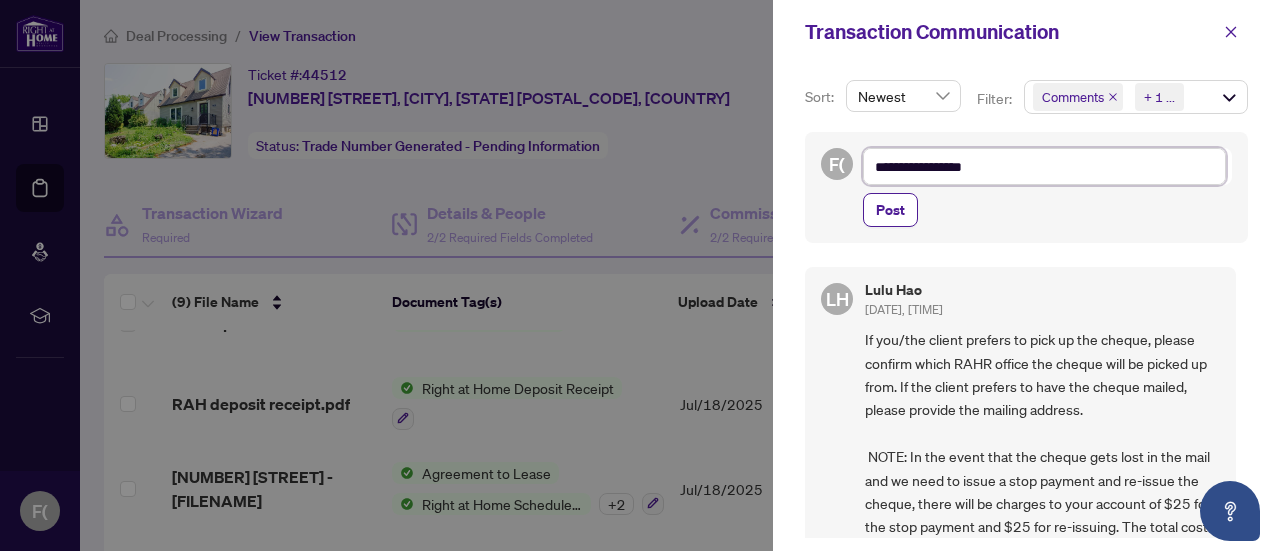 type on "**********" 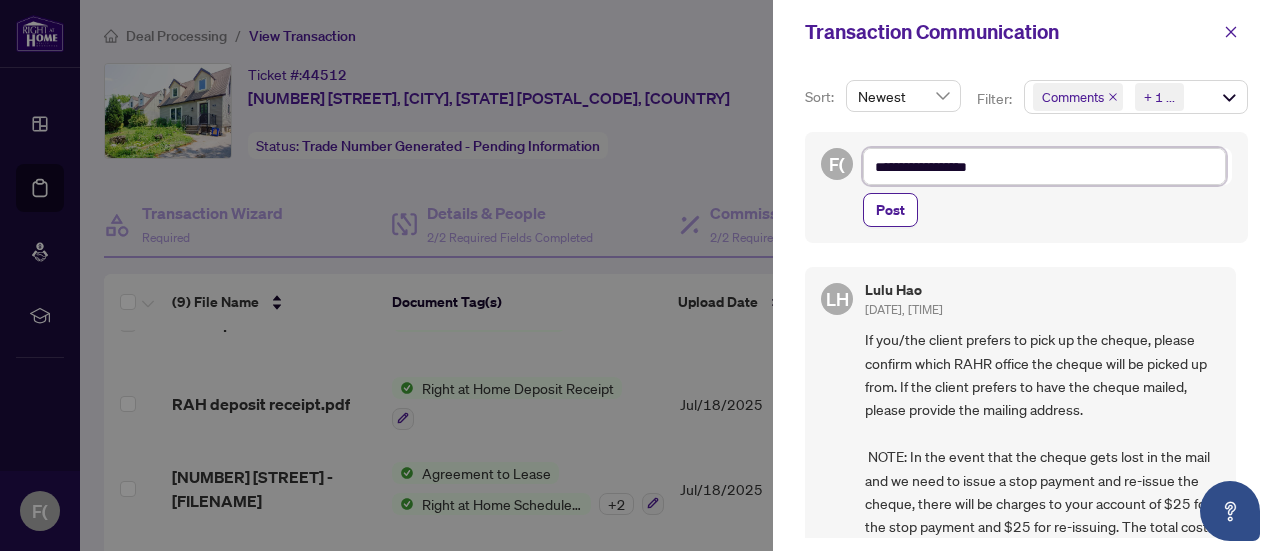 type on "**********" 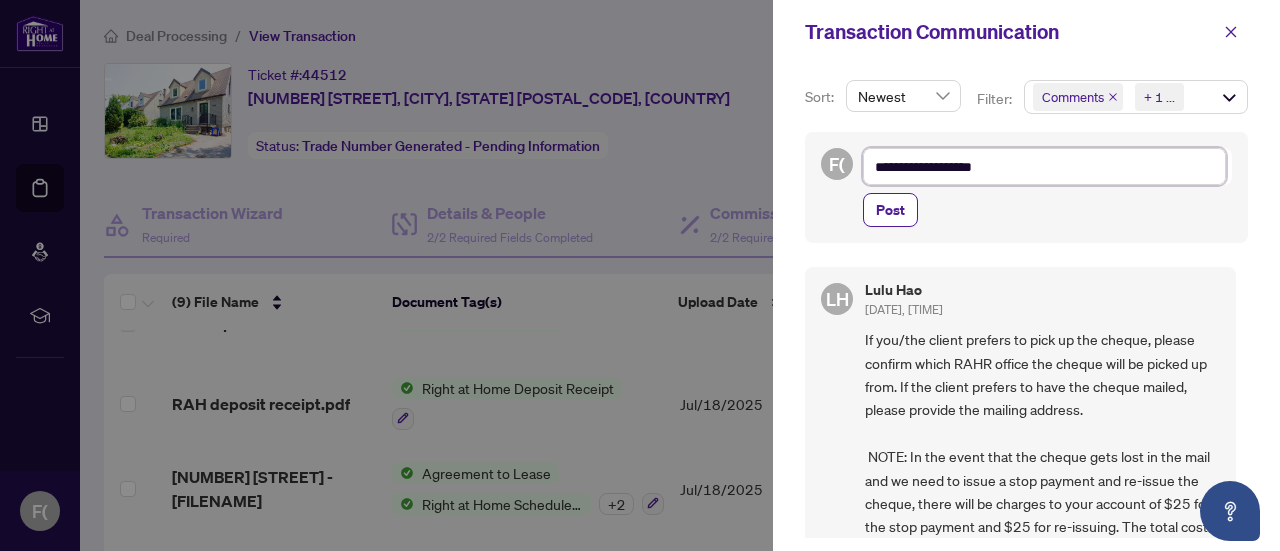 type on "**********" 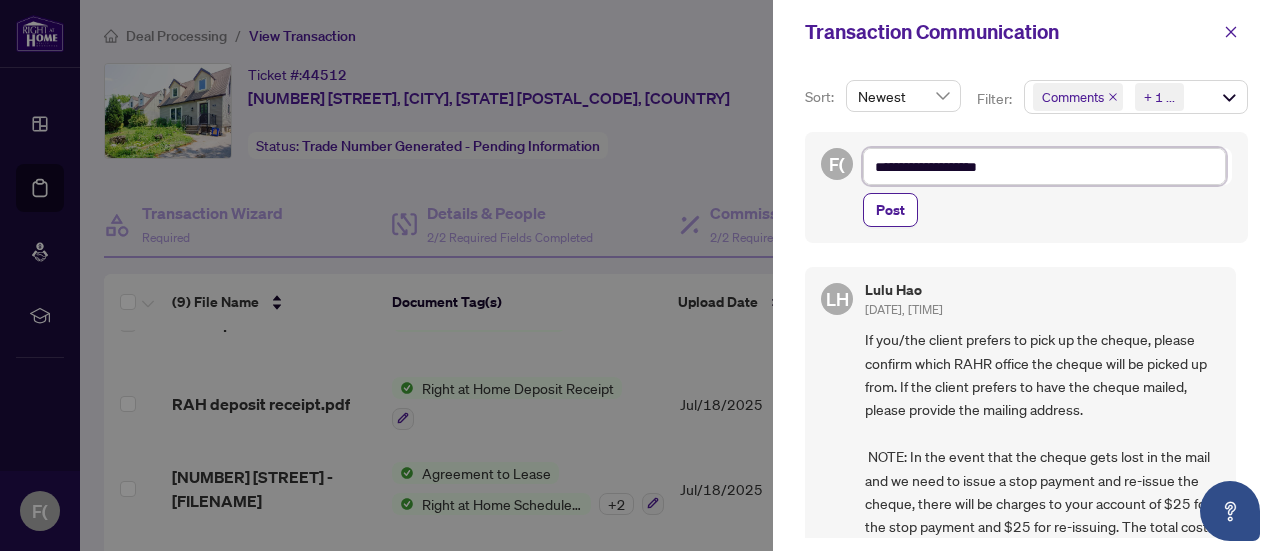 type on "**********" 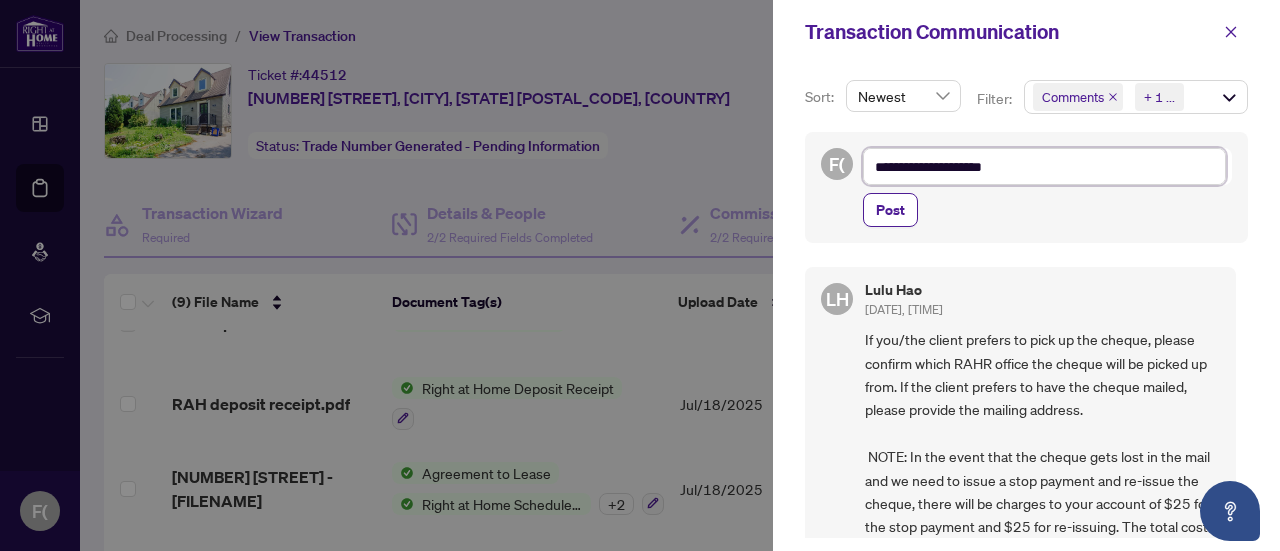 type on "**********" 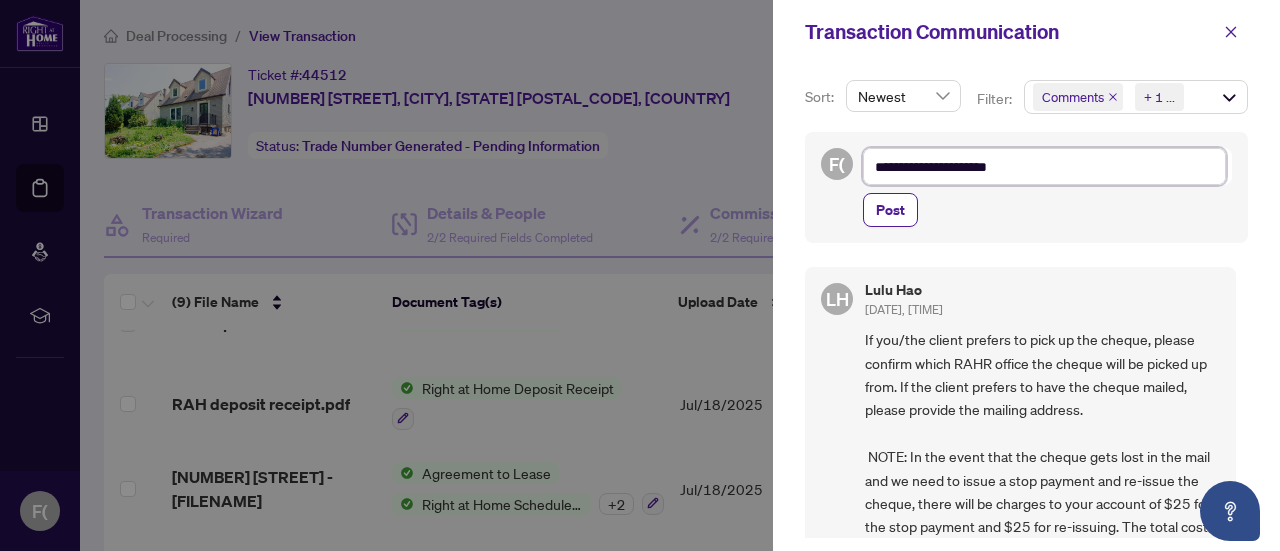 type on "**********" 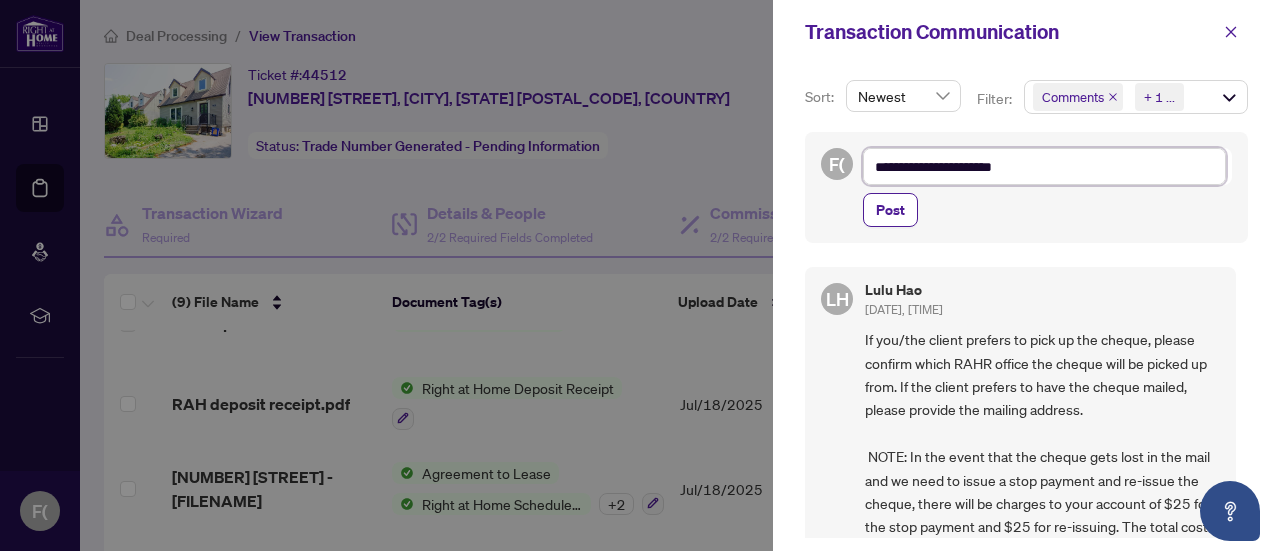 type on "**********" 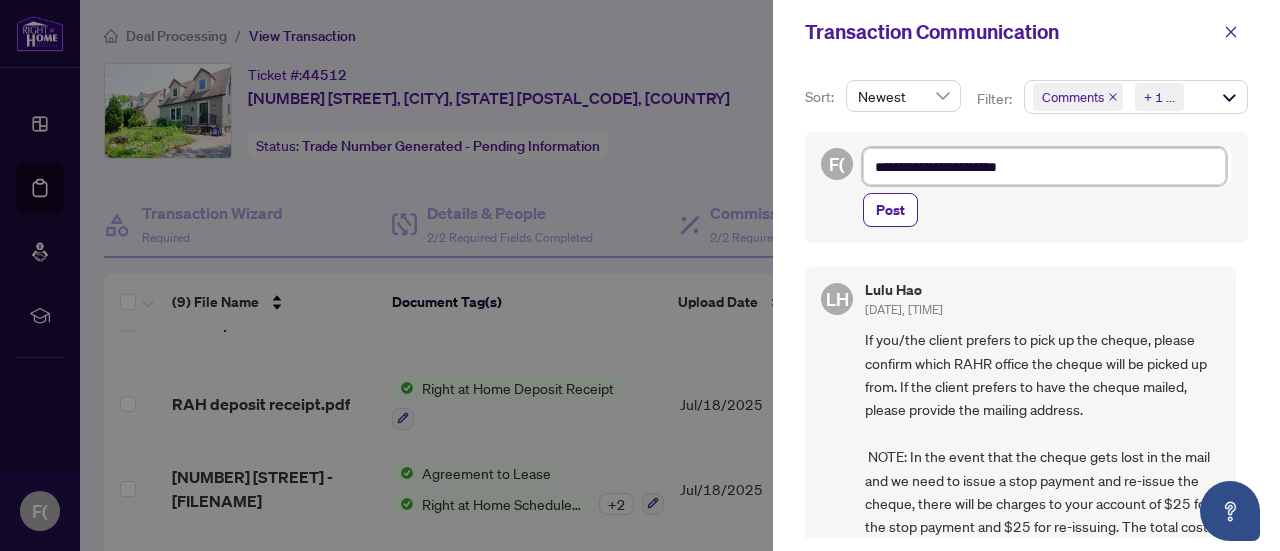 type on "**********" 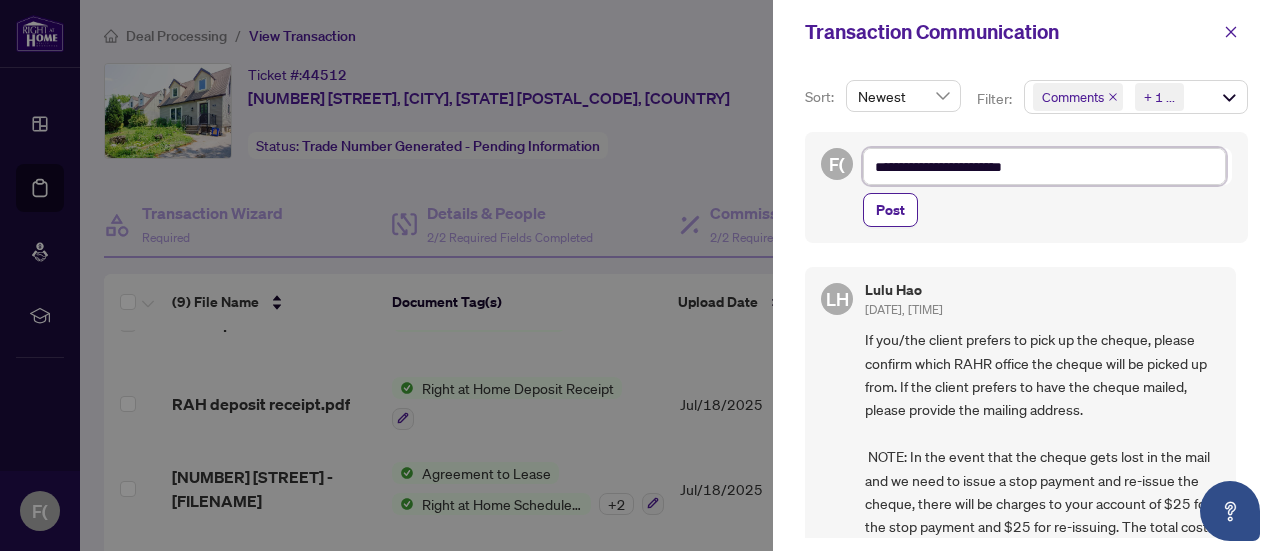 type on "**********" 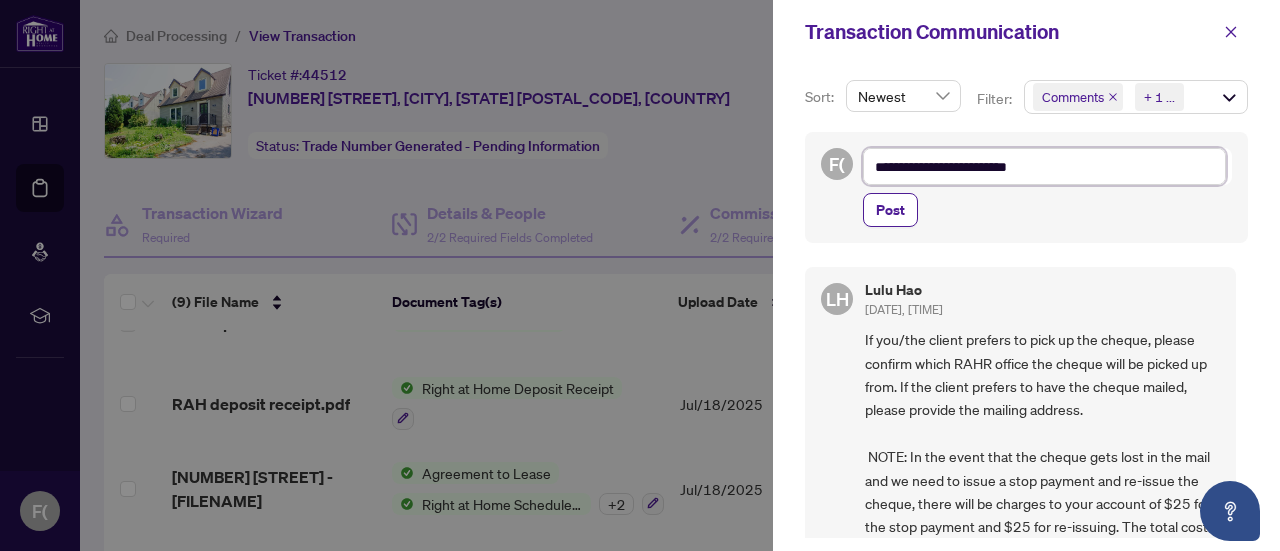 type on "**********" 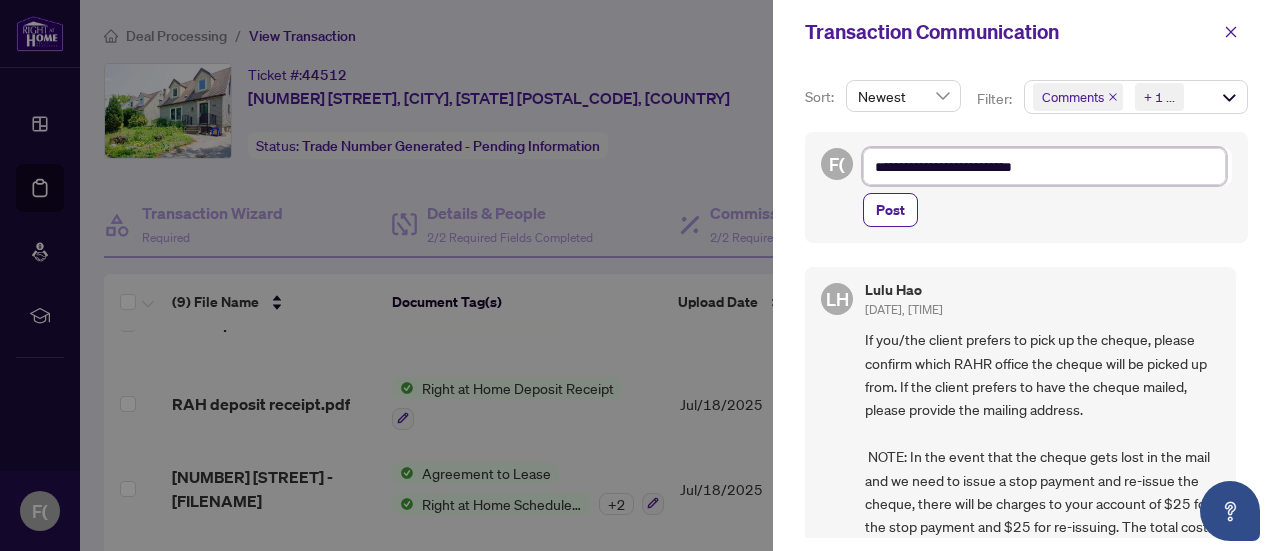 type on "**********" 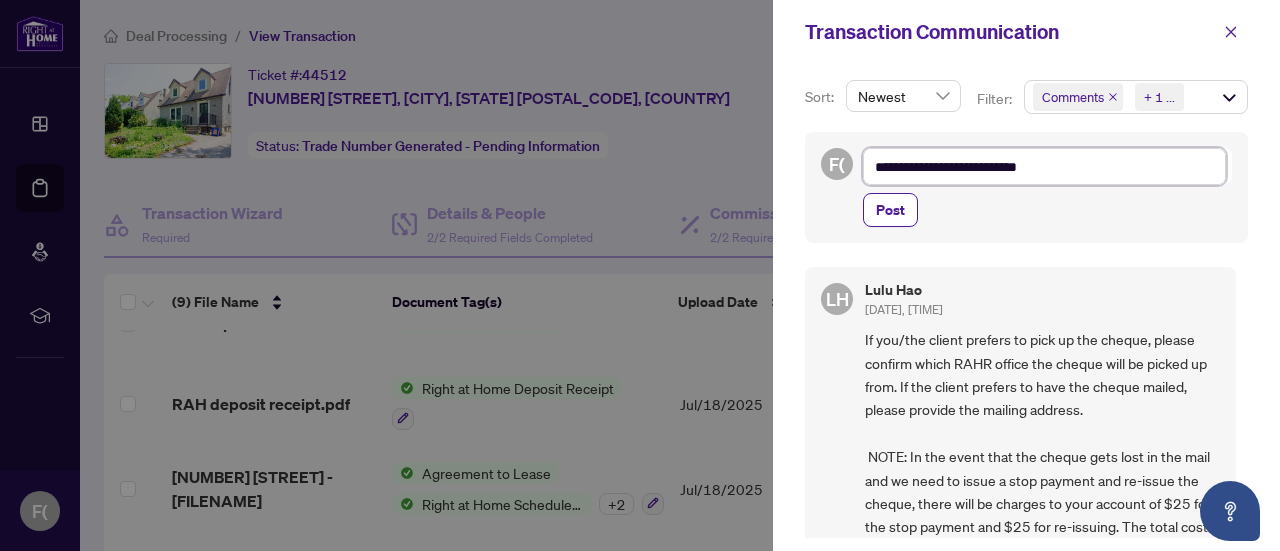 type on "**********" 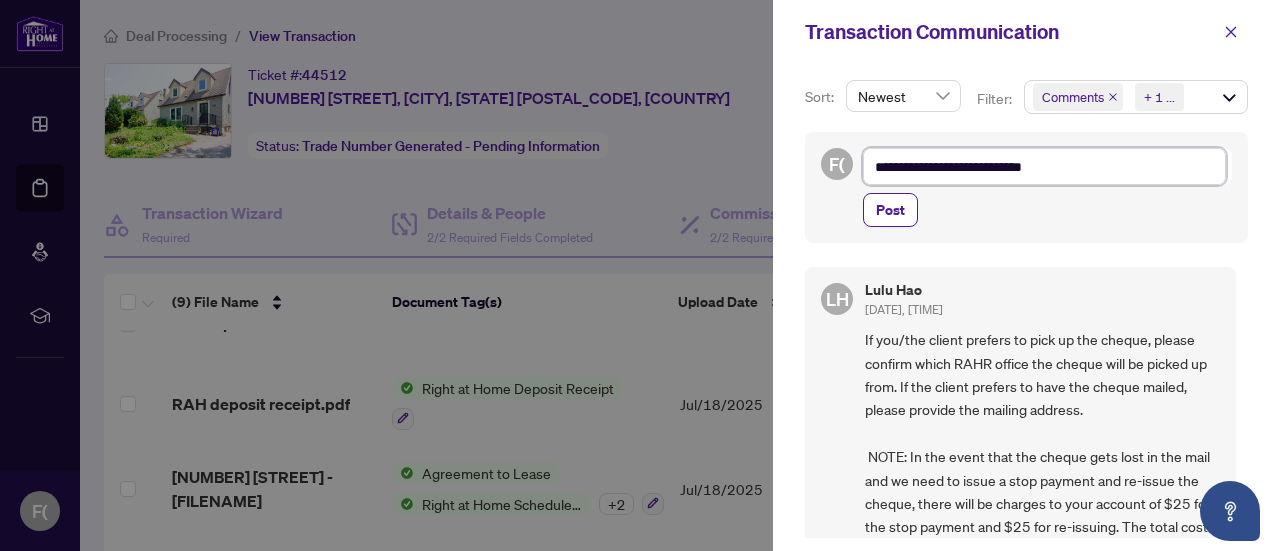 type on "**********" 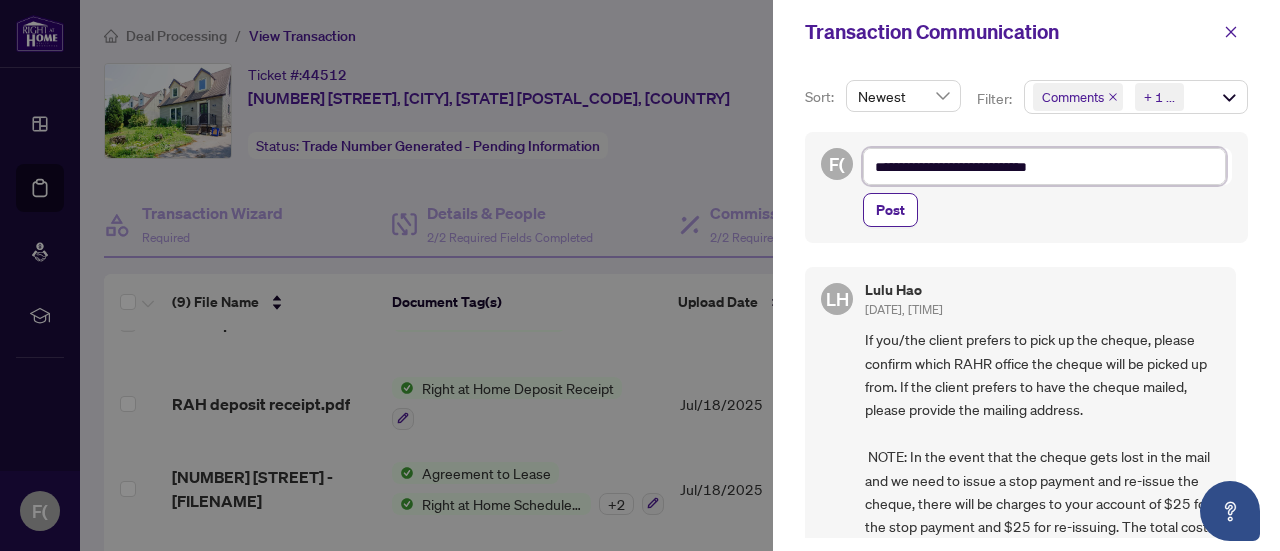 type on "**********" 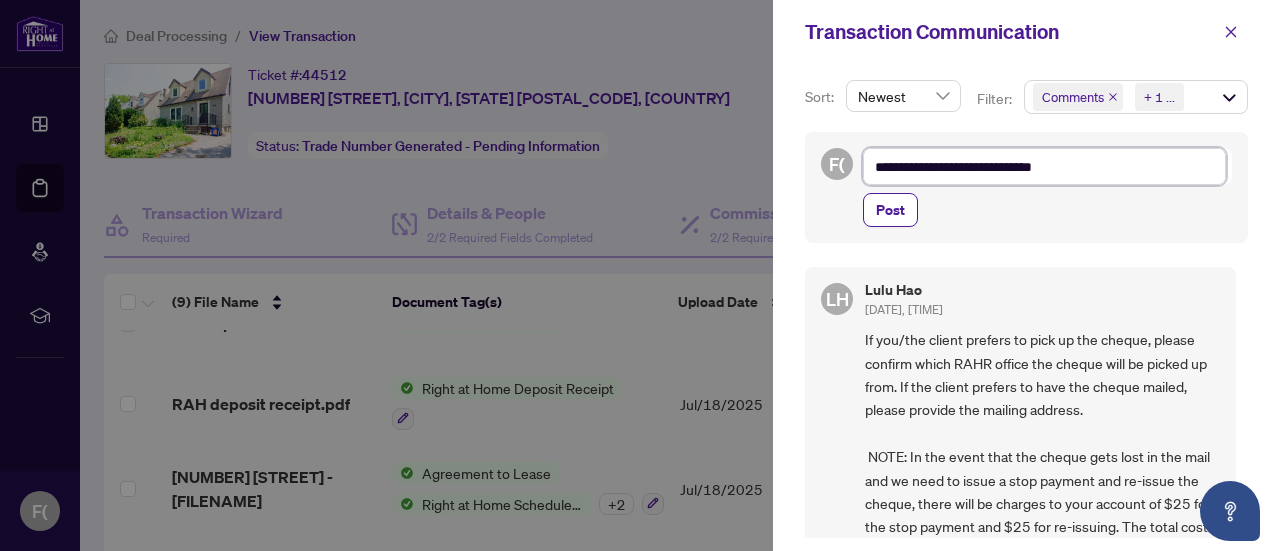 type on "**********" 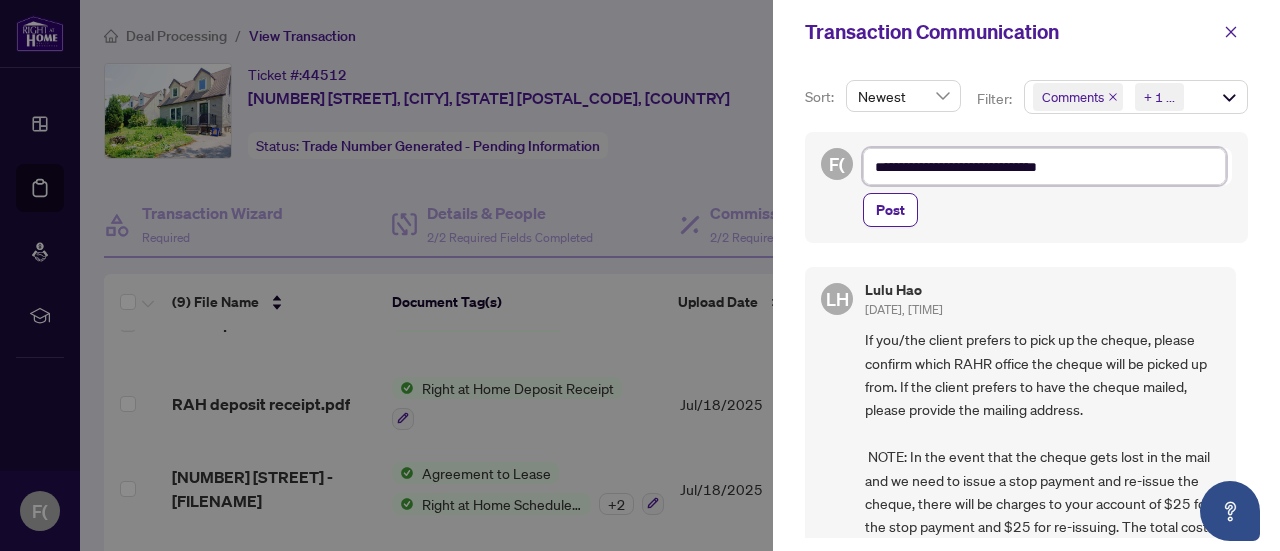 type on "**********" 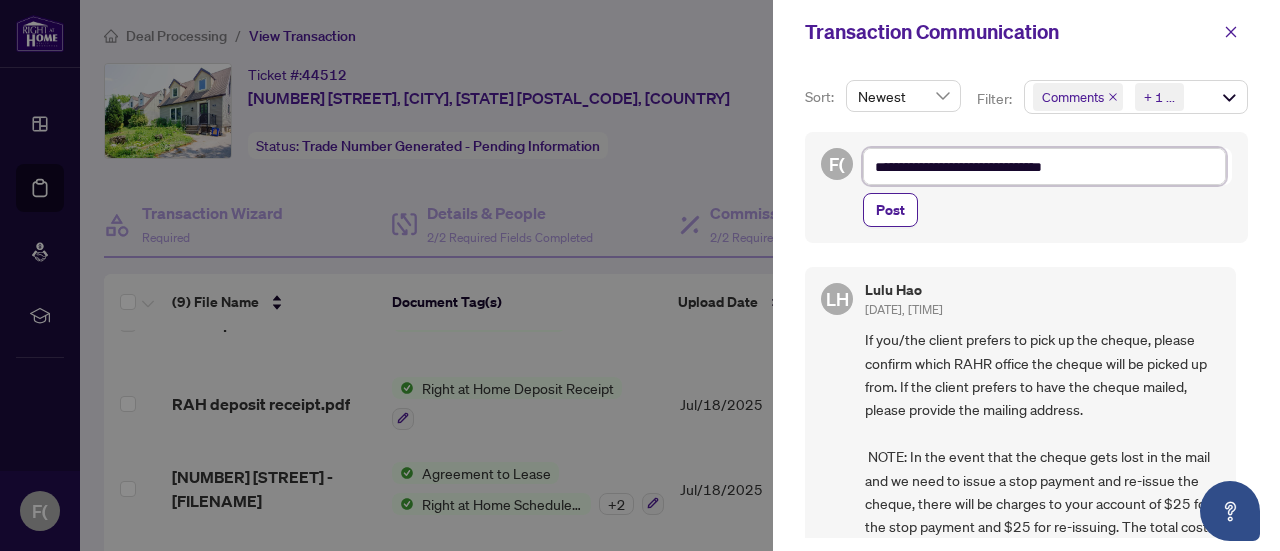 type on "**********" 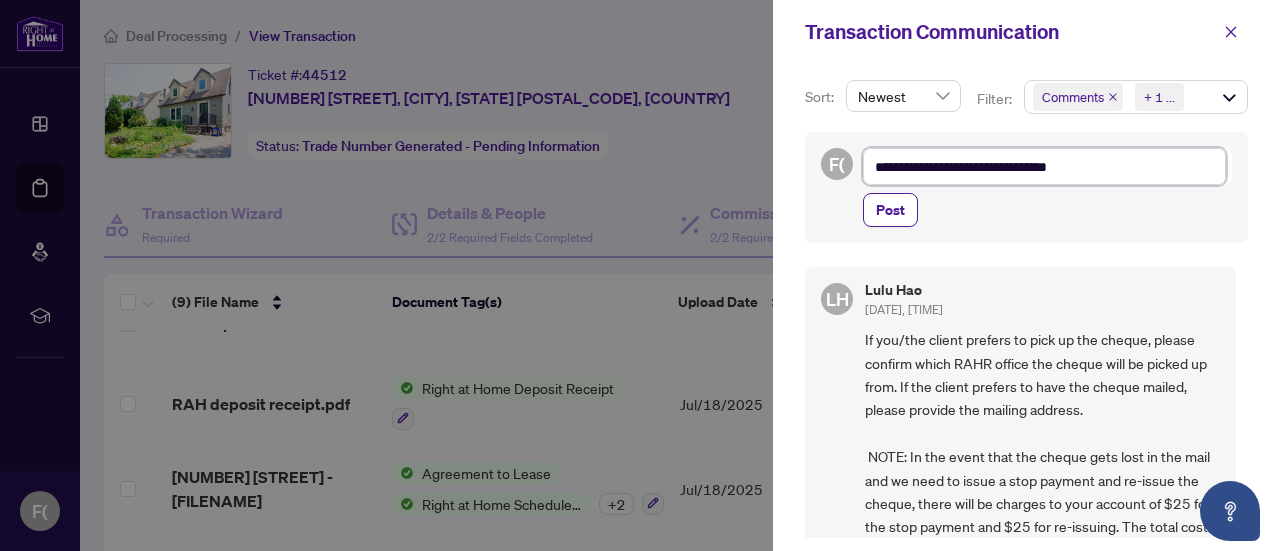 type on "**********" 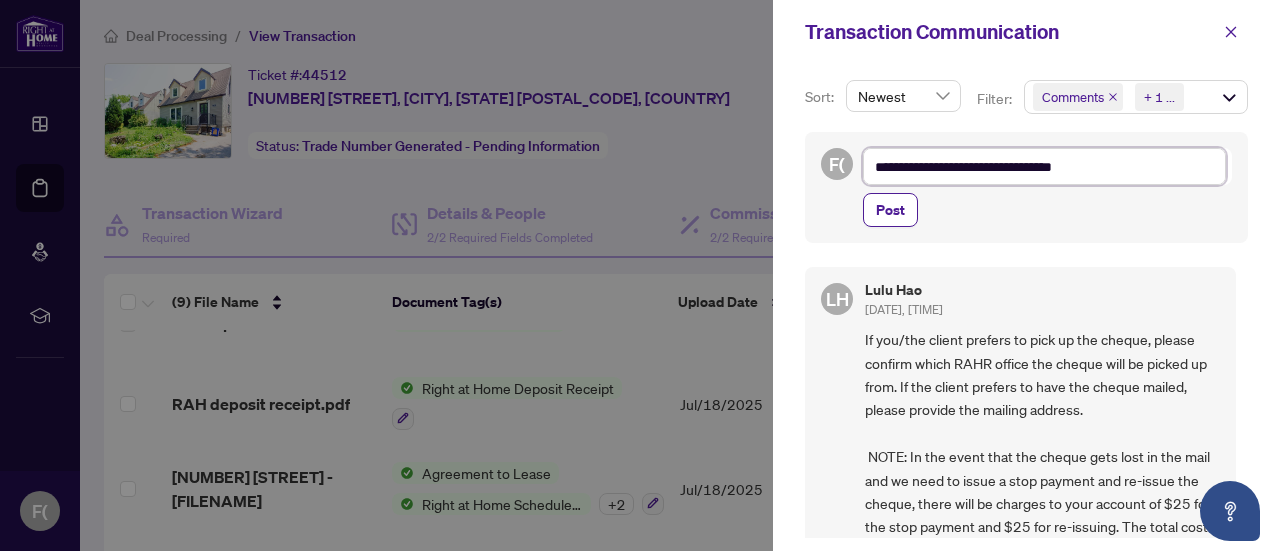 type on "**********" 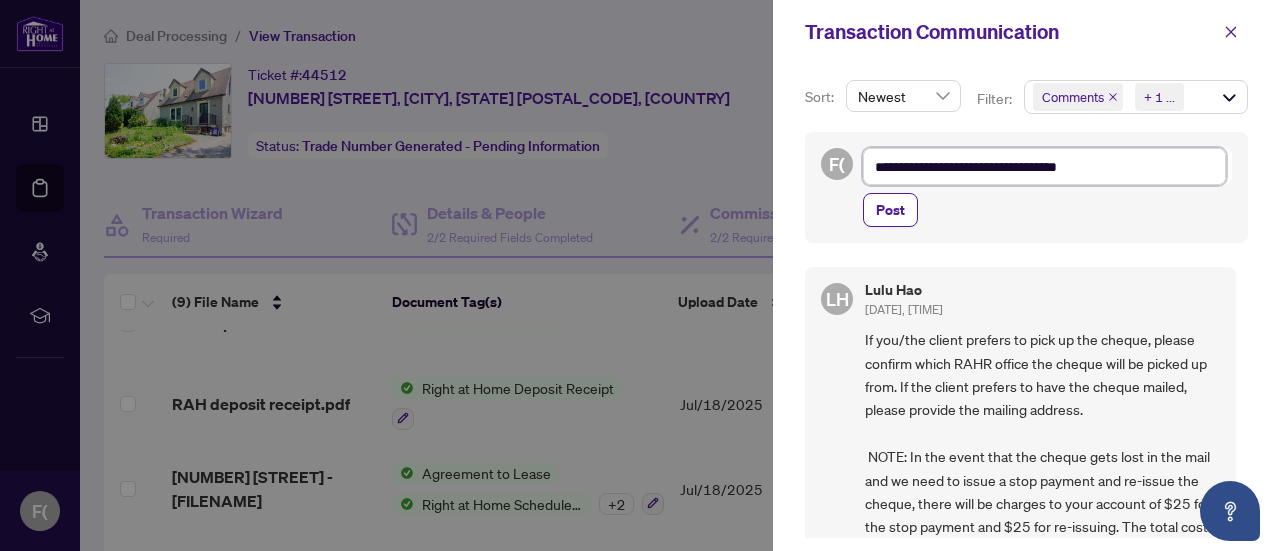 type on "**********" 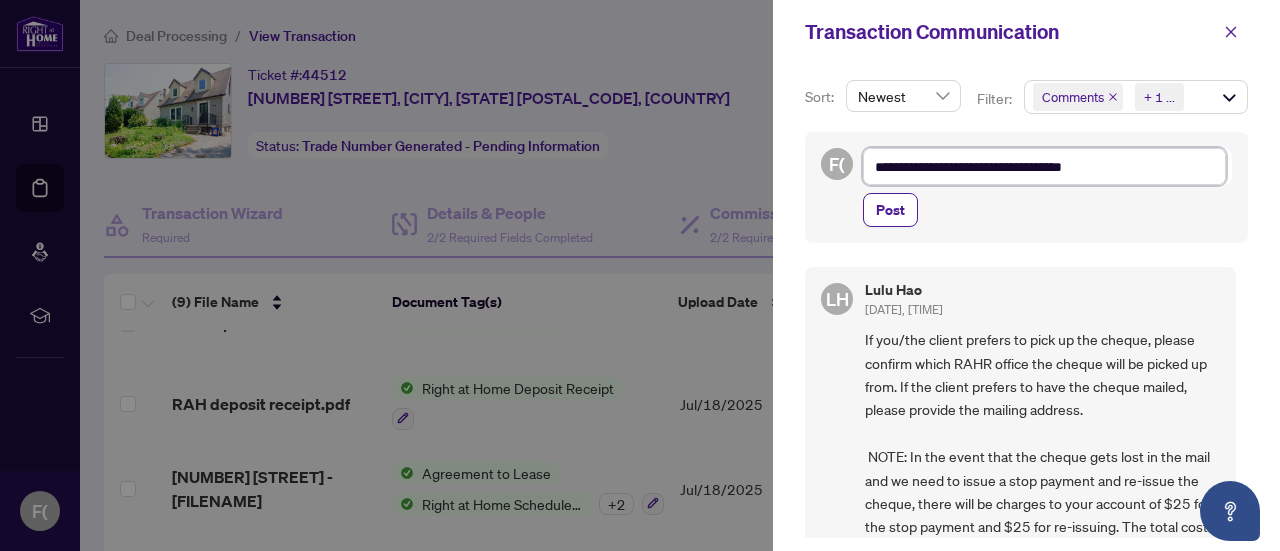 type on "**********" 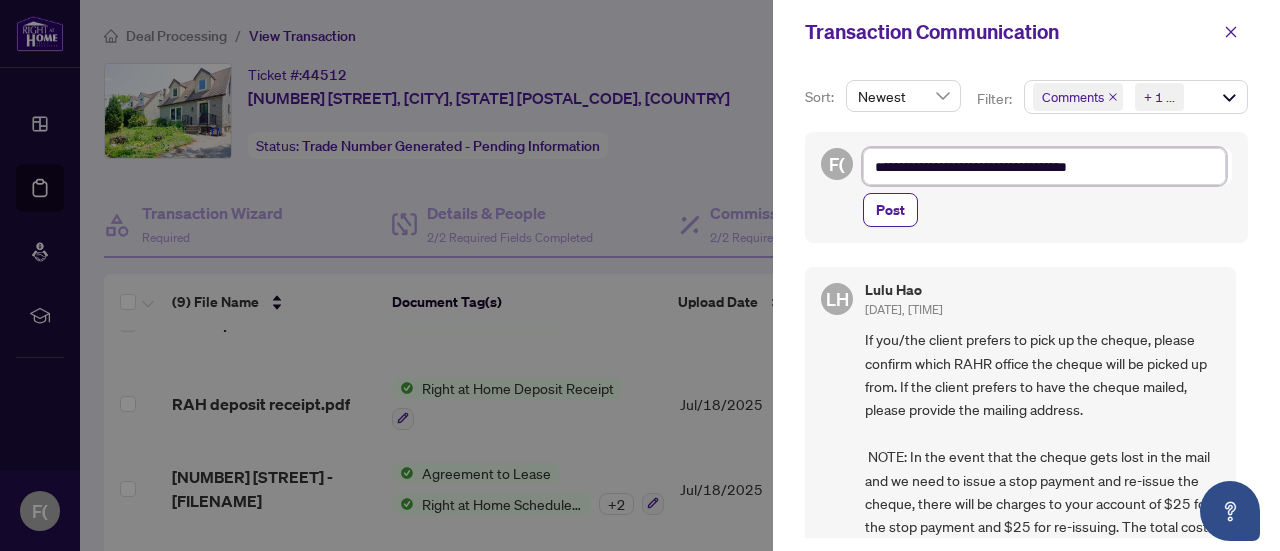 type on "**********" 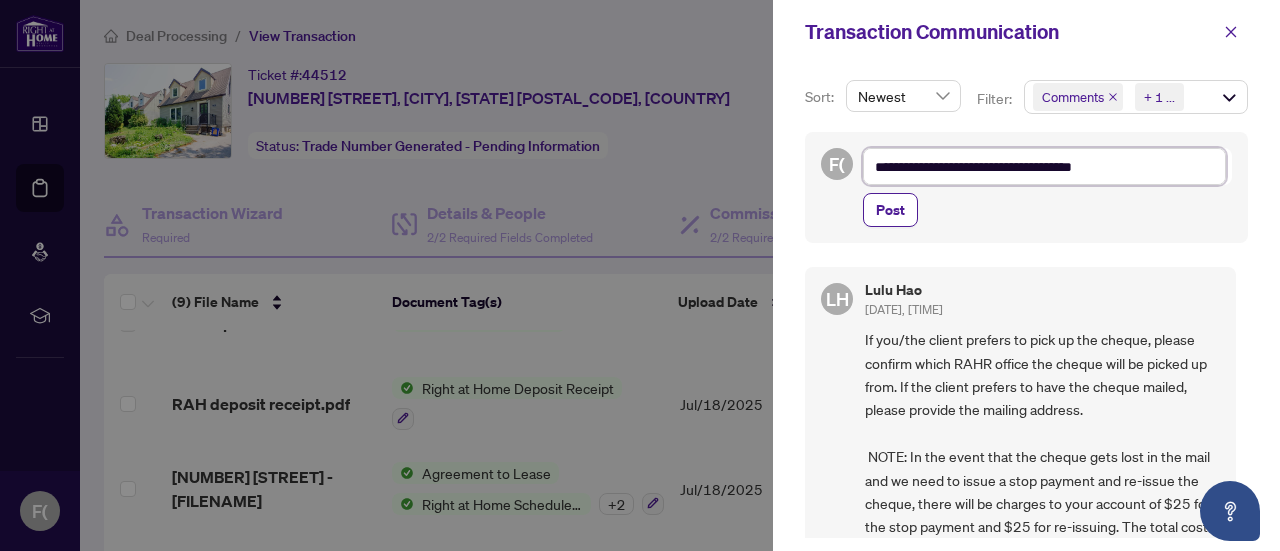 type on "**********" 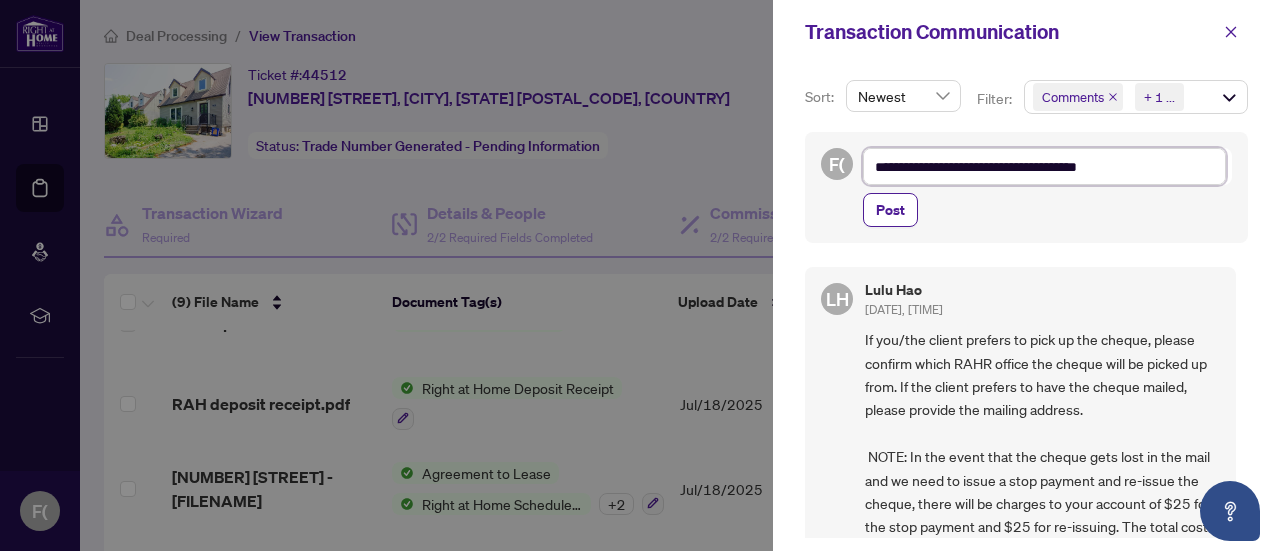 type on "**********" 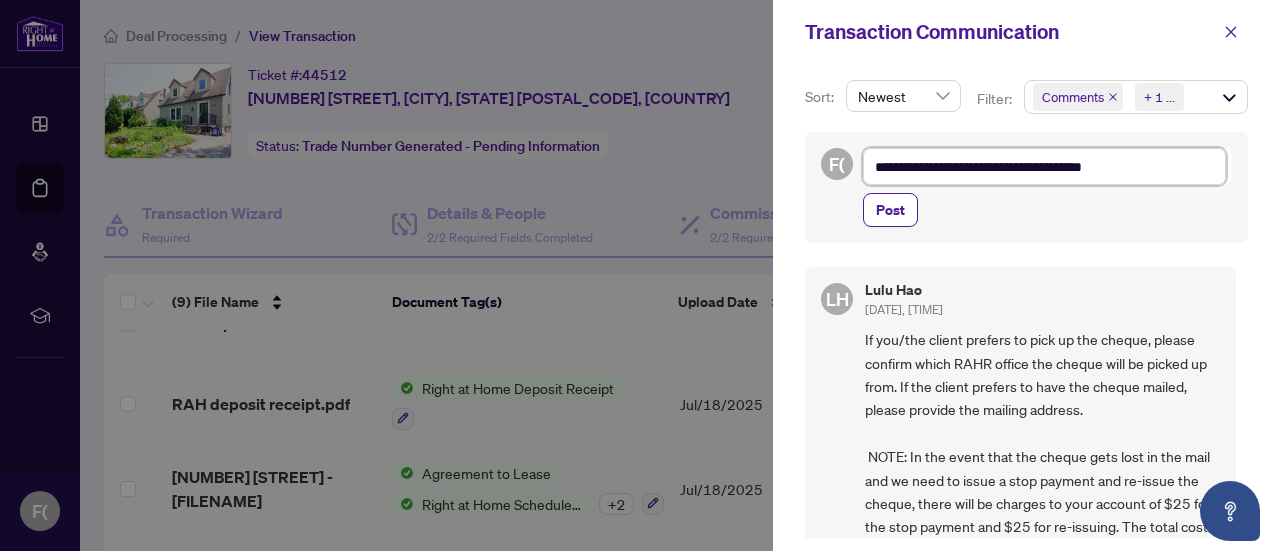 type on "**********" 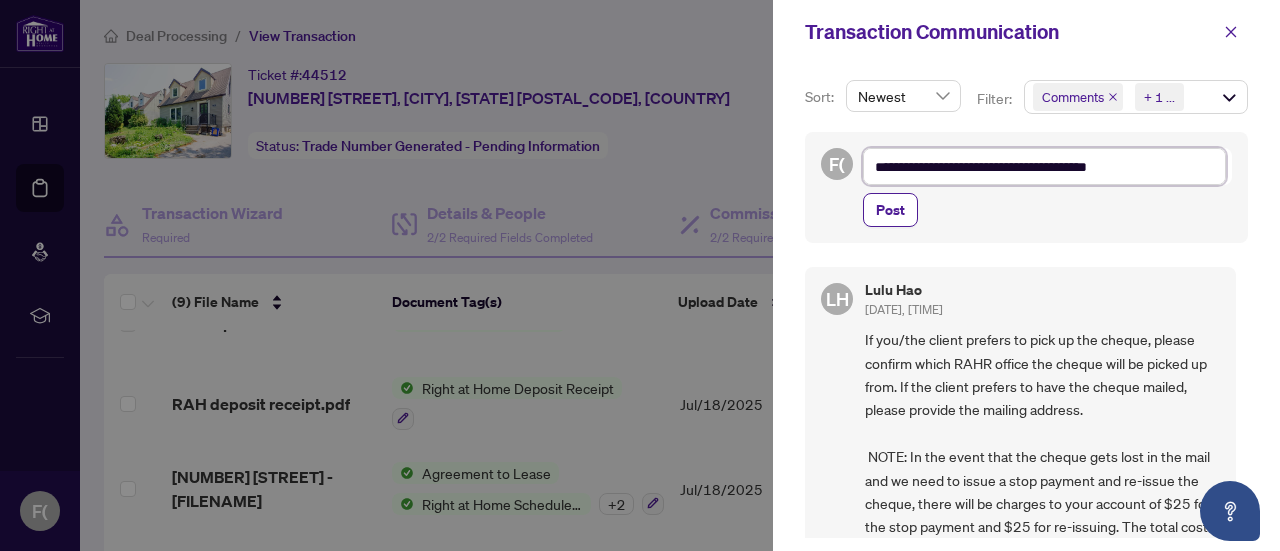 type on "**********" 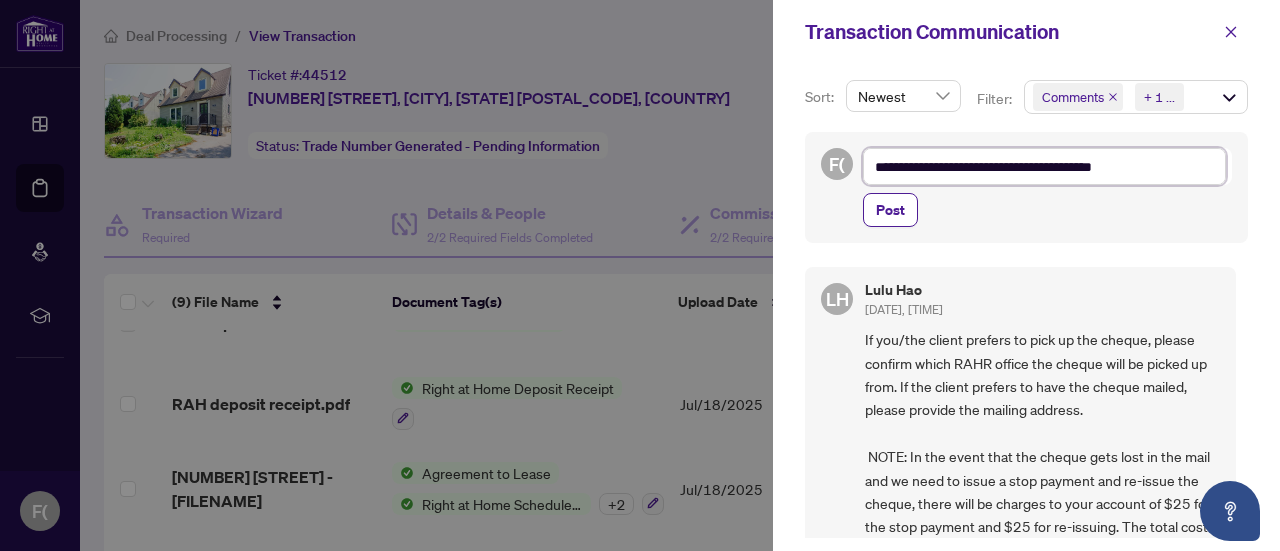 type on "**********" 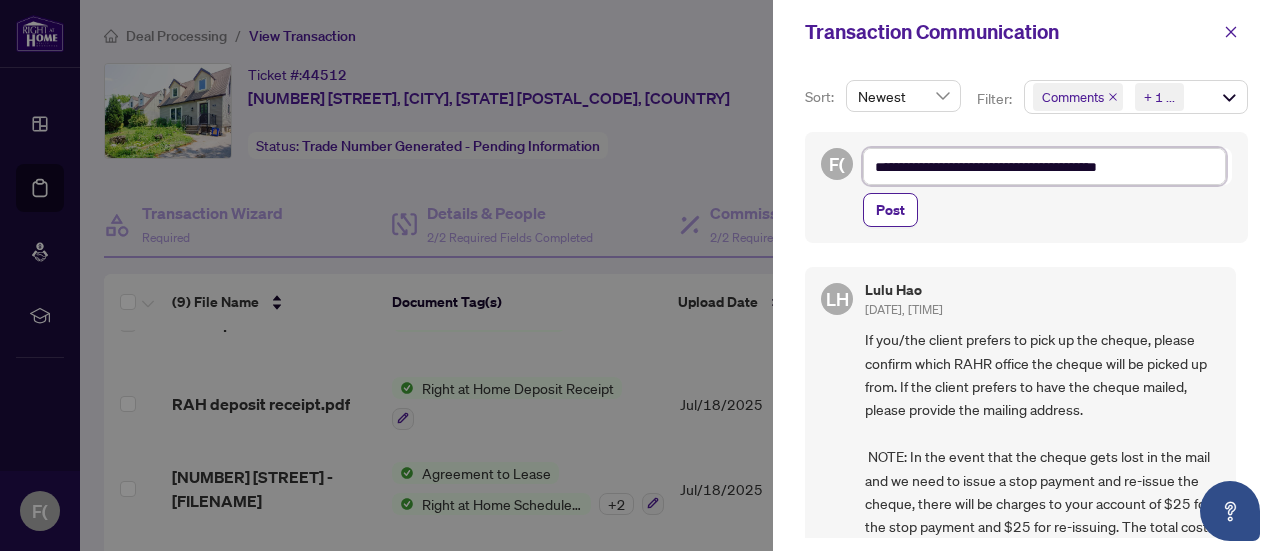 type on "**********" 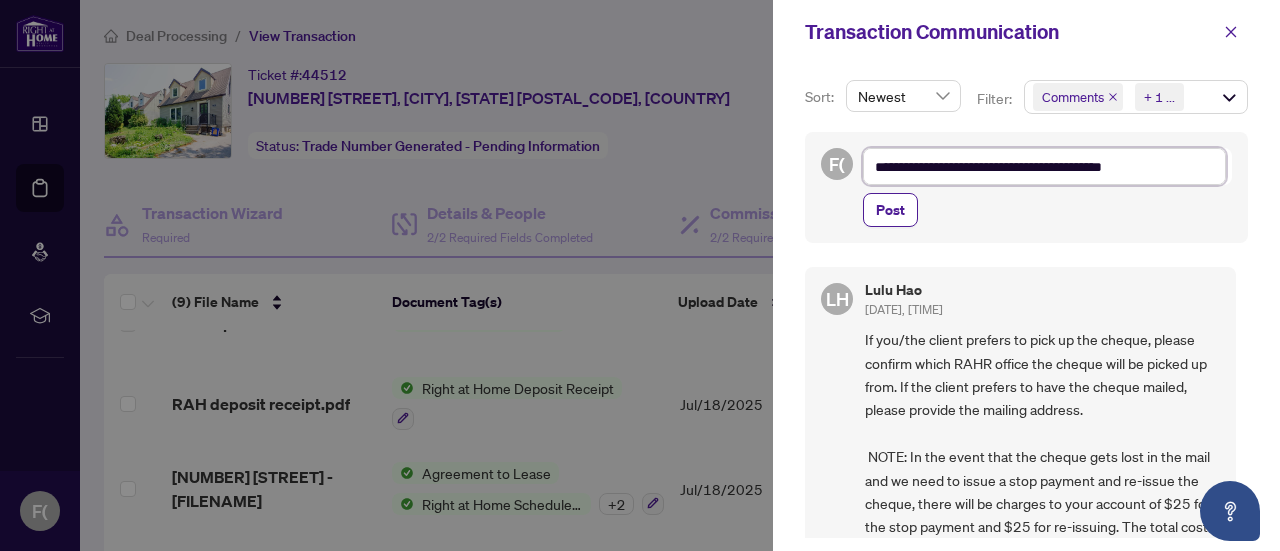 type on "**********" 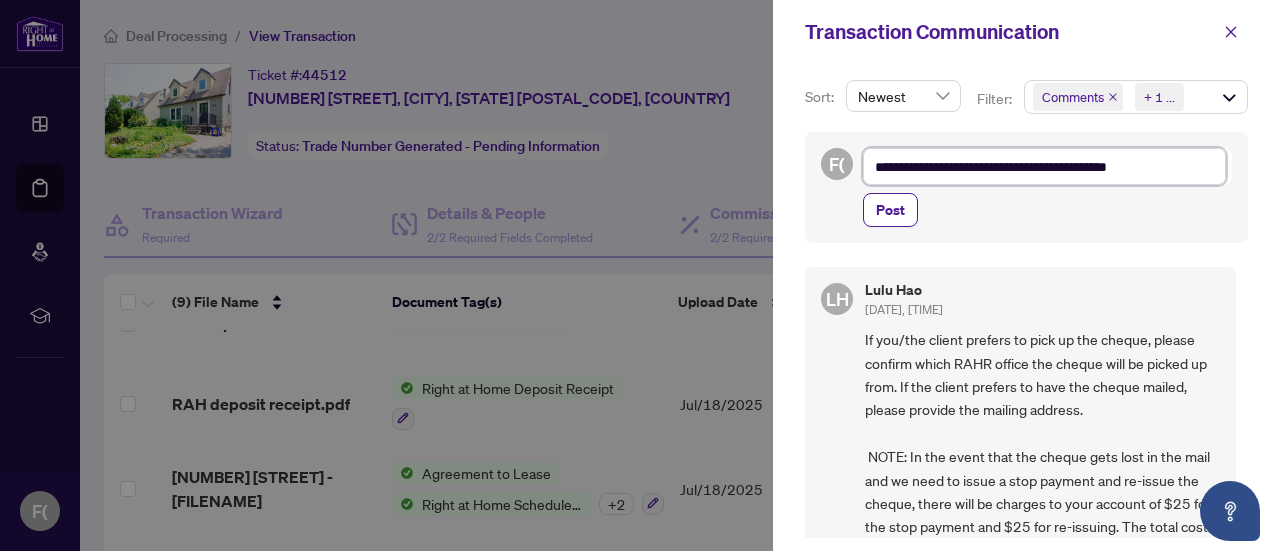 type on "**********" 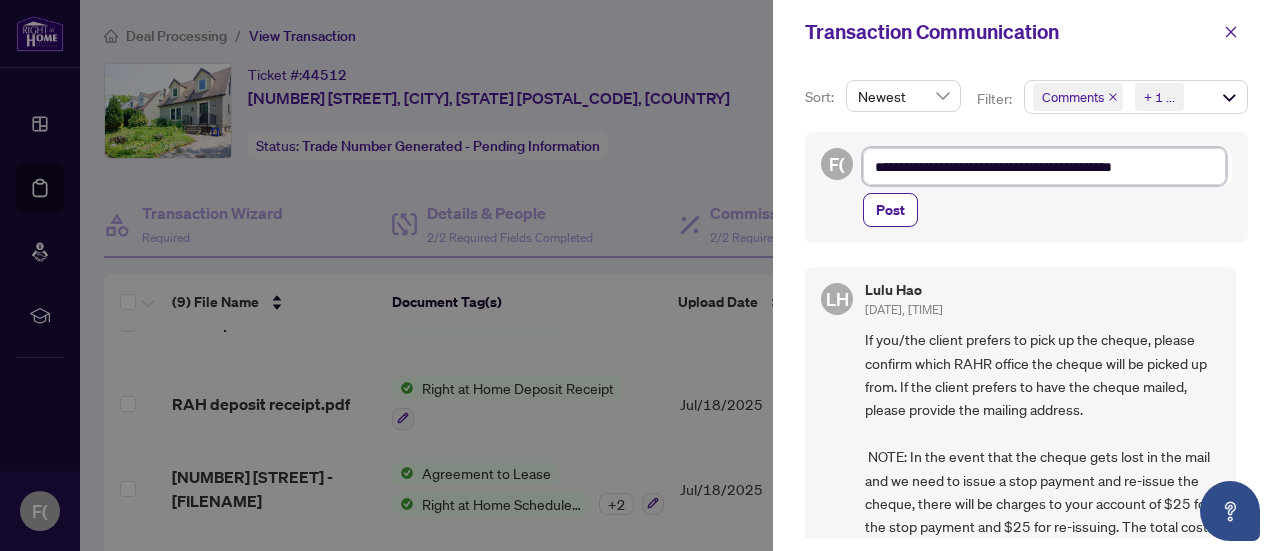 type on "**********" 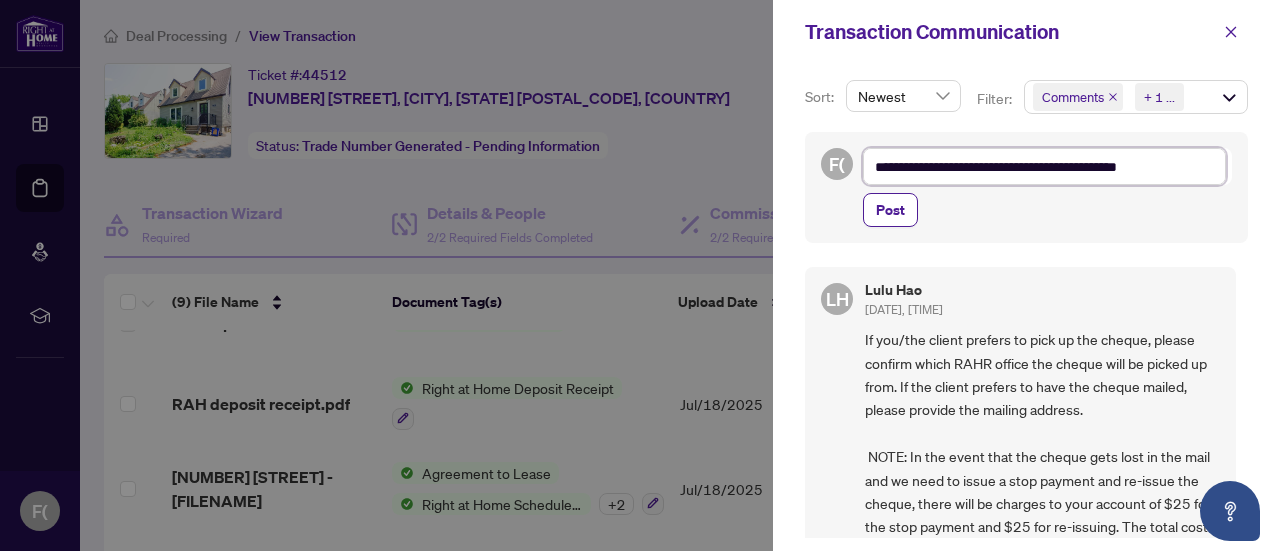 type on "**********" 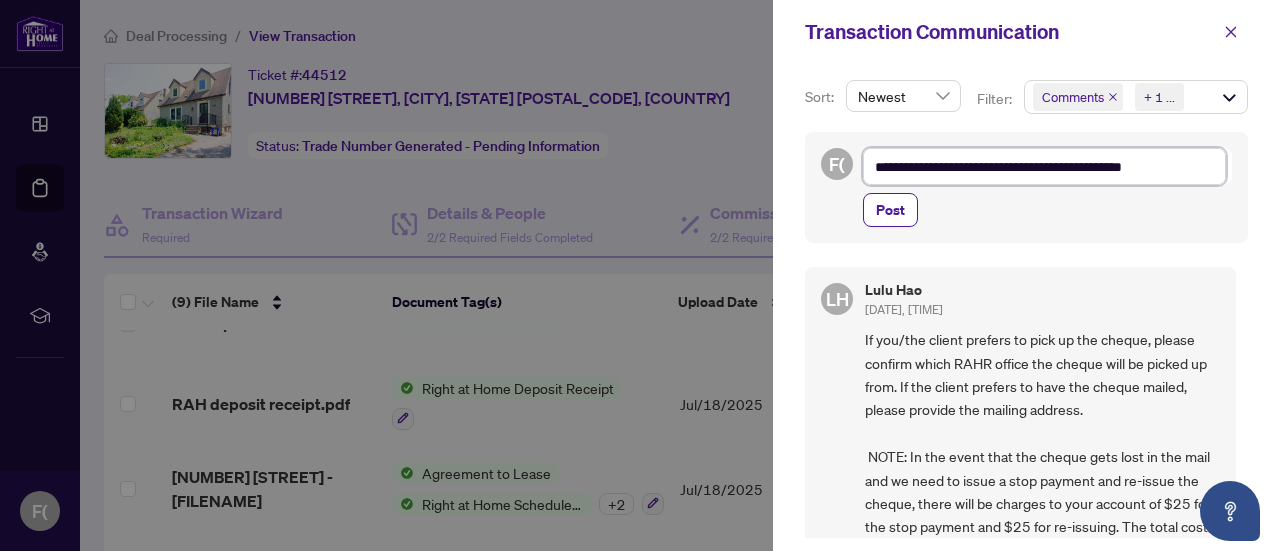 type on "**********" 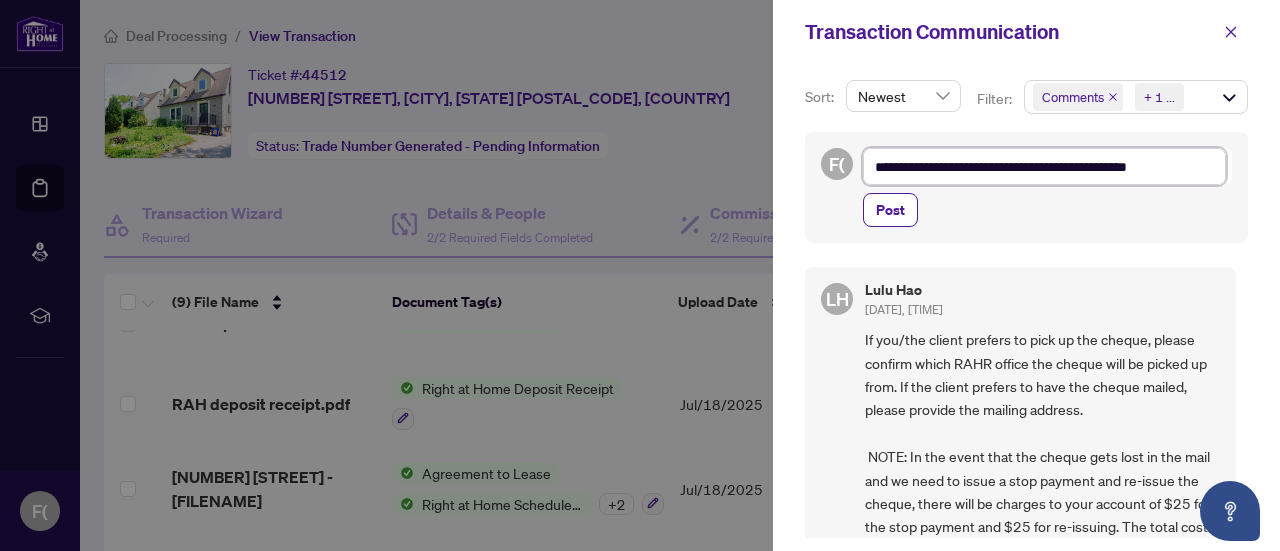 type on "**********" 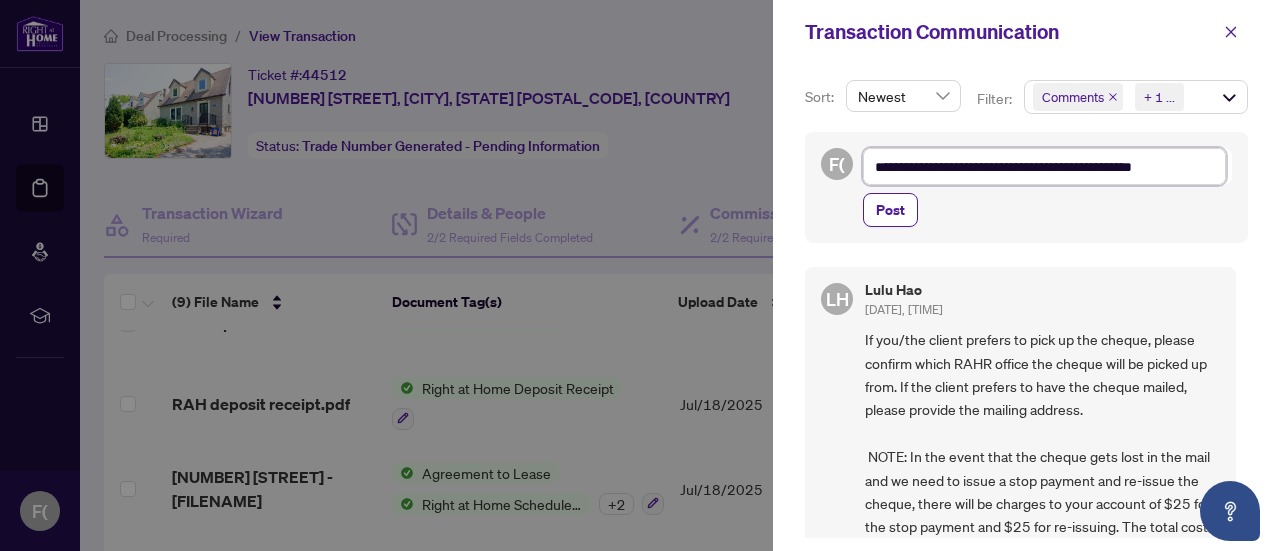 type on "**********" 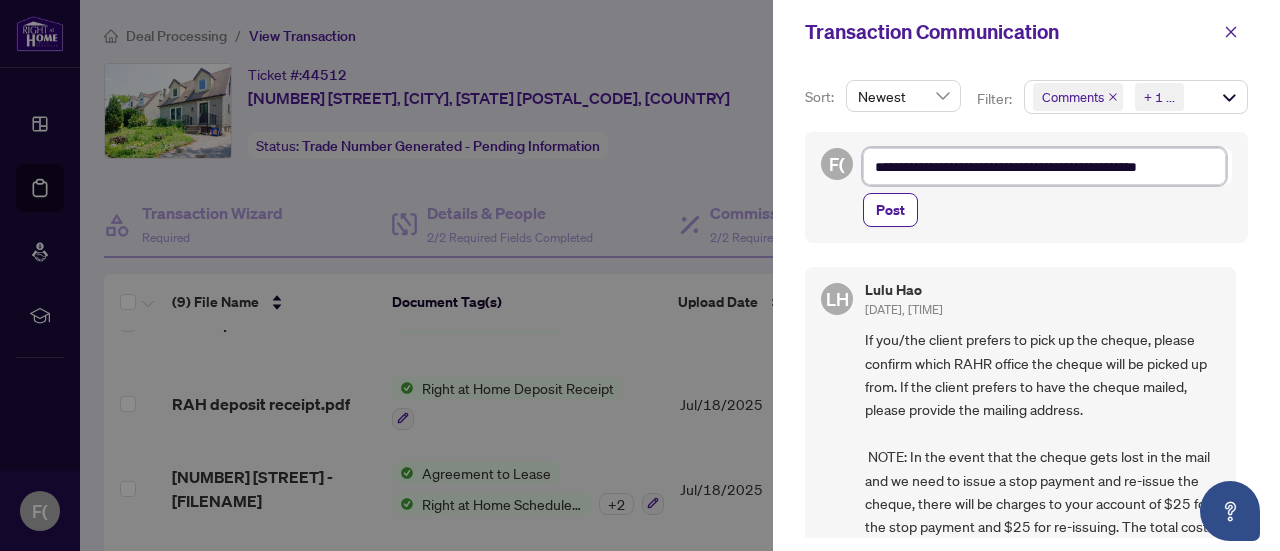 type on "**********" 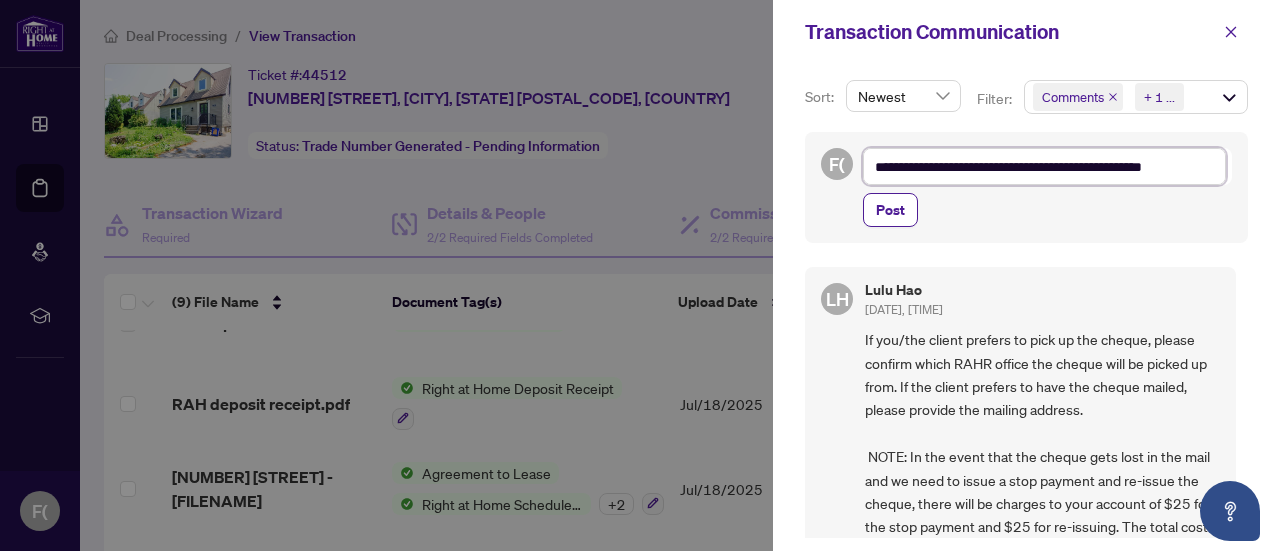 type on "**********" 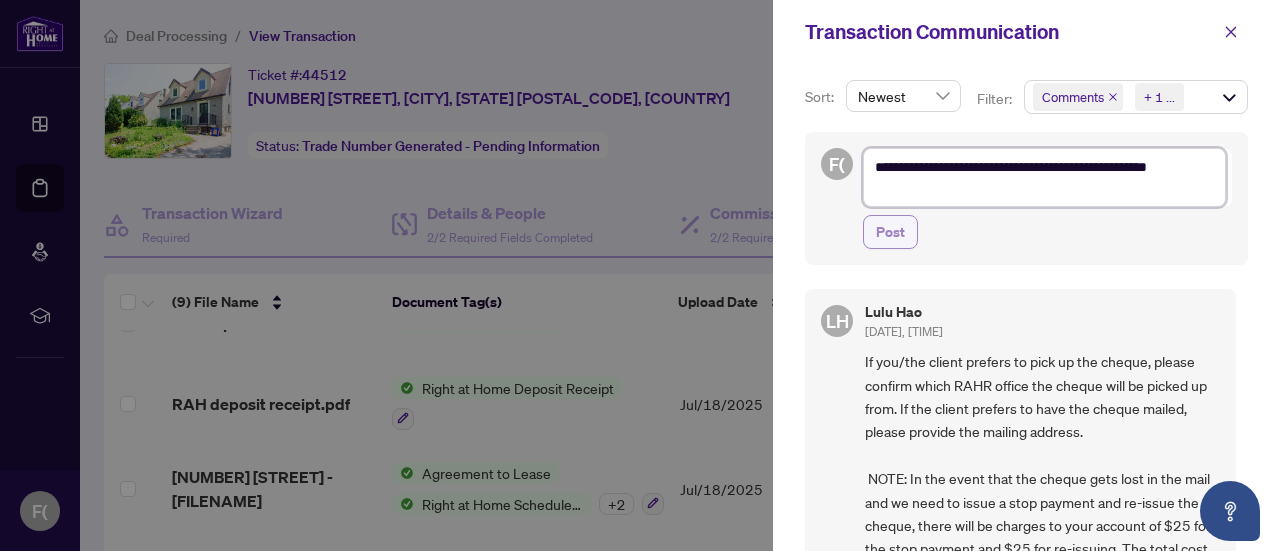 type on "**********" 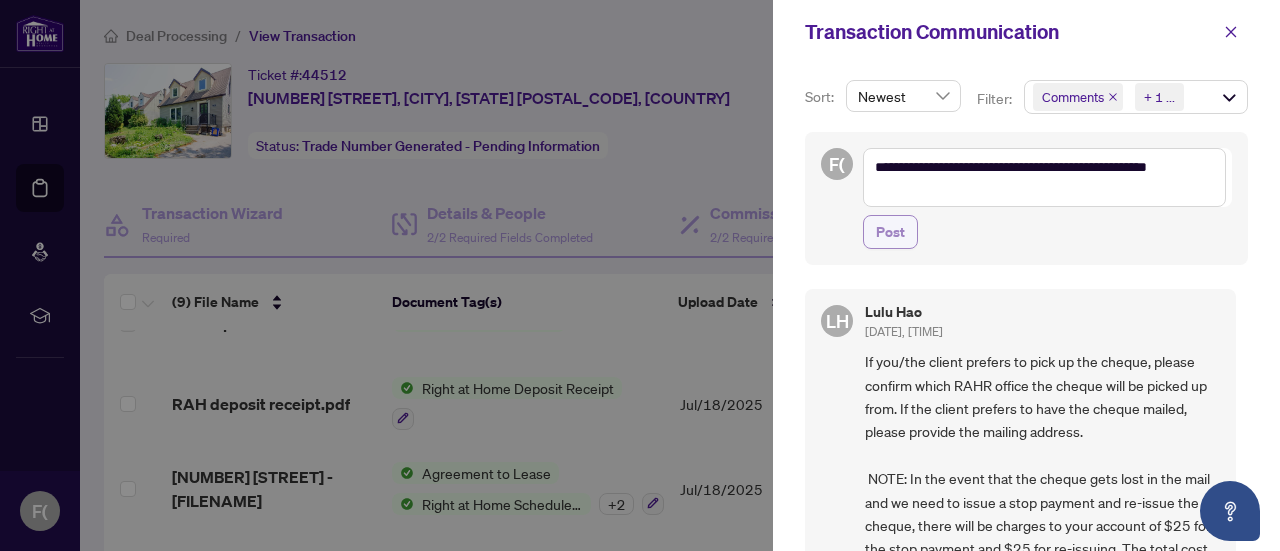 click on "Post" at bounding box center [890, 232] 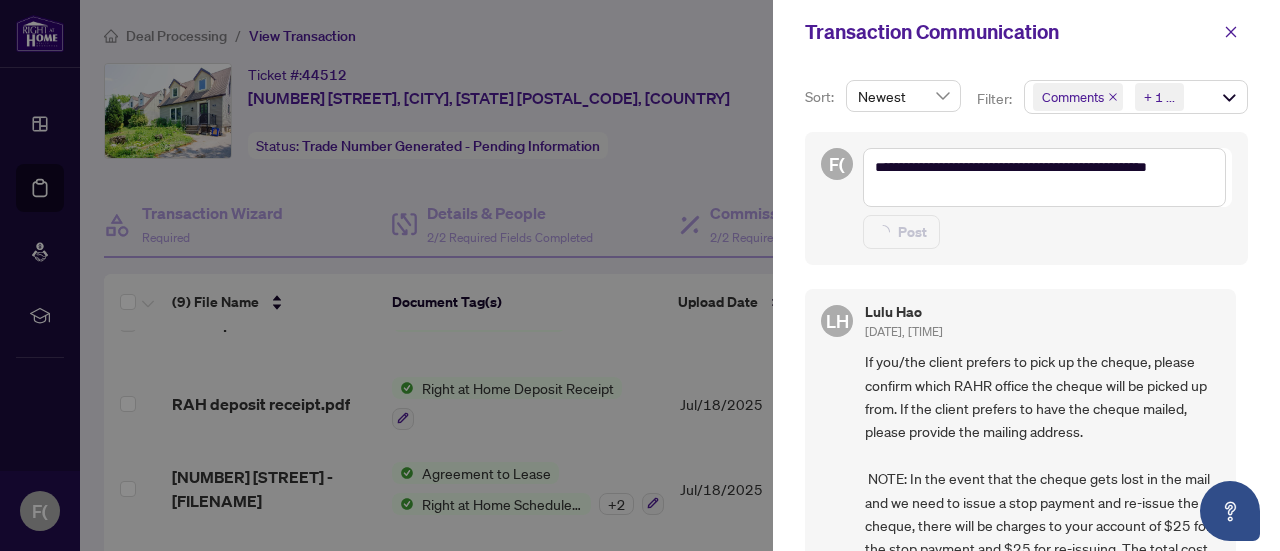 type on "**********" 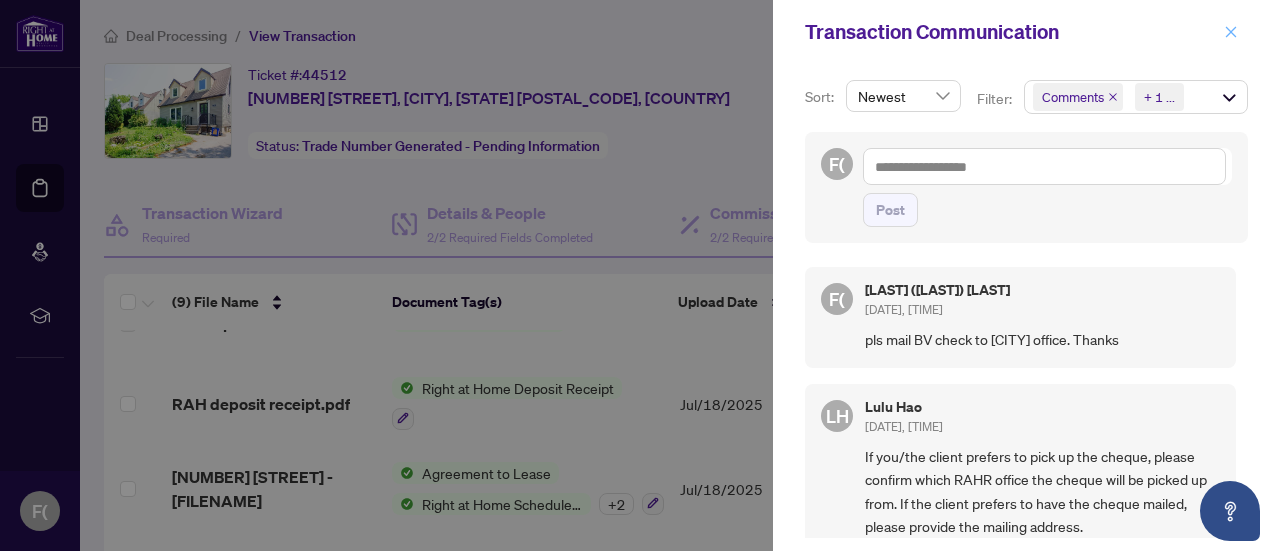 click 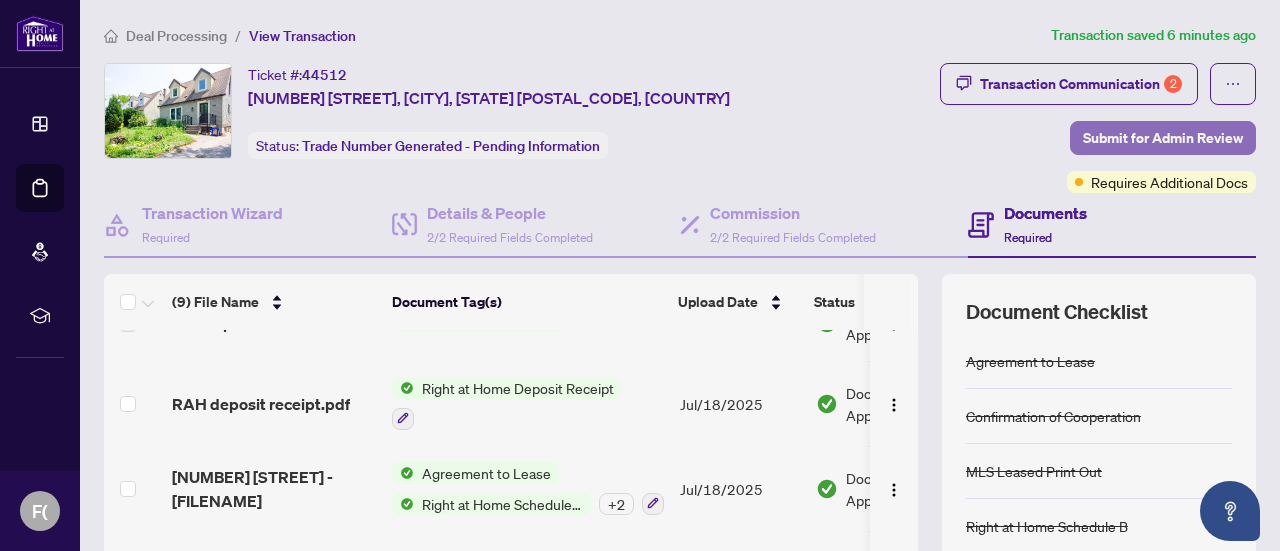 click on "Submit for Admin Review" at bounding box center [1163, 138] 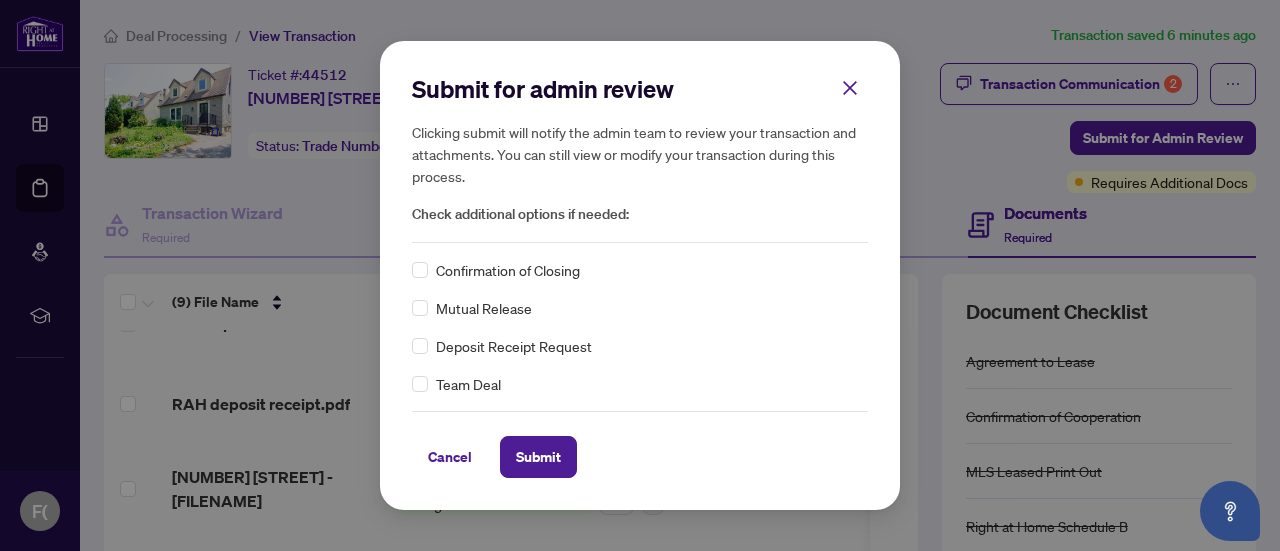 click on "Submit for admin review Clicking submit will notify the admin team to review your transaction and attachments. You can still view or modify your transaction during this process.   Check additional options if needed: Confirmation of Closing Mutual Release Deposit Receipt Request Team Deal Cancel Submit Cancel OK" at bounding box center [640, 275] 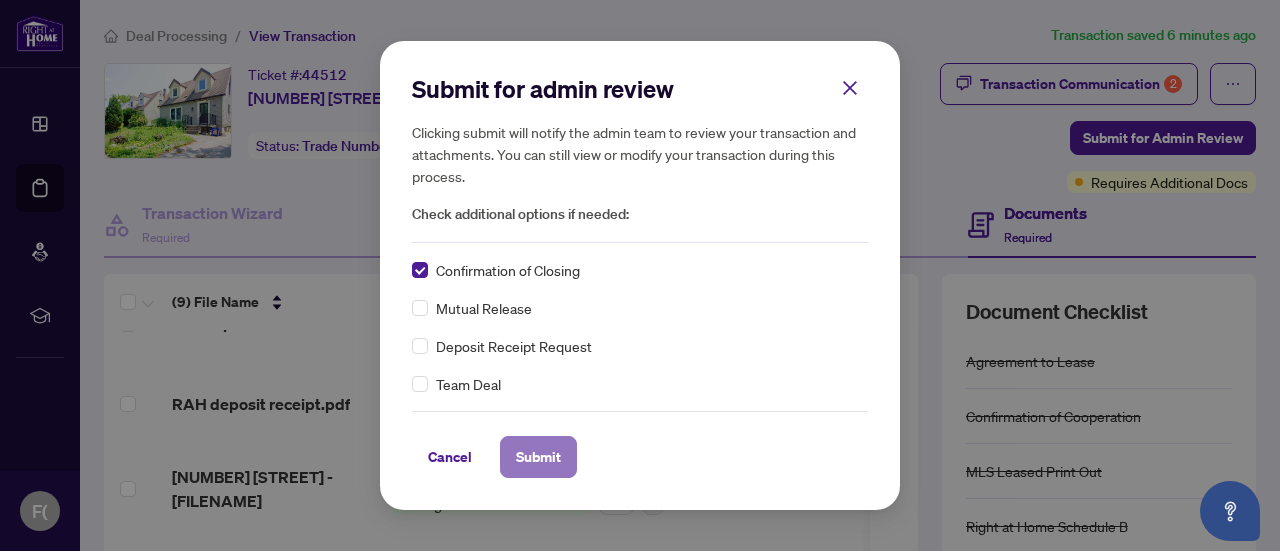 click on "Submit" at bounding box center (538, 457) 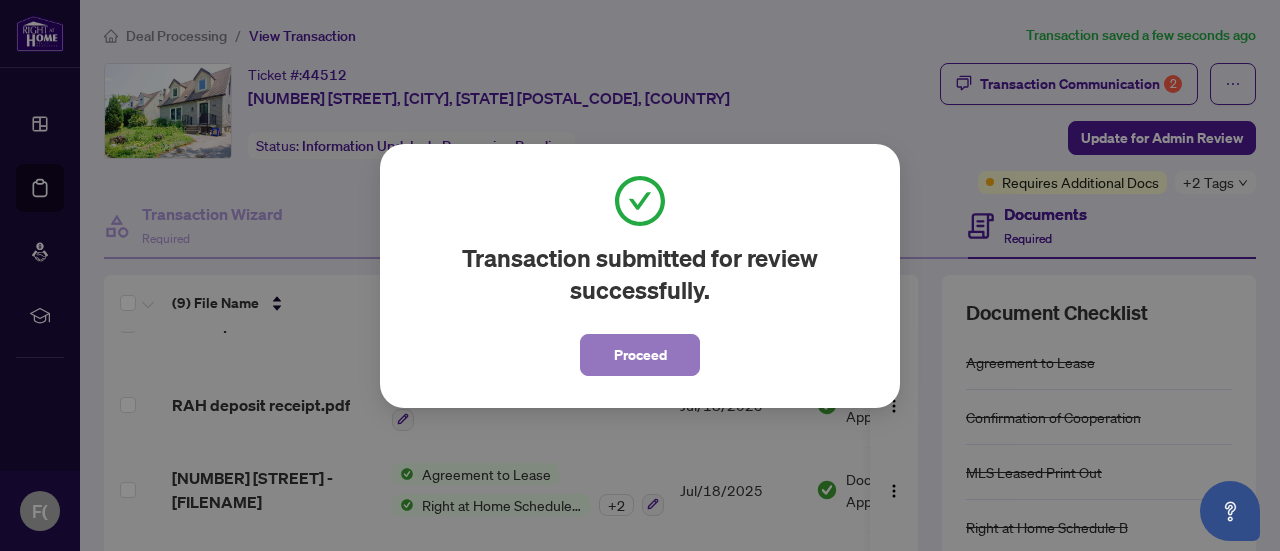 click on "Proceed" at bounding box center (640, 355) 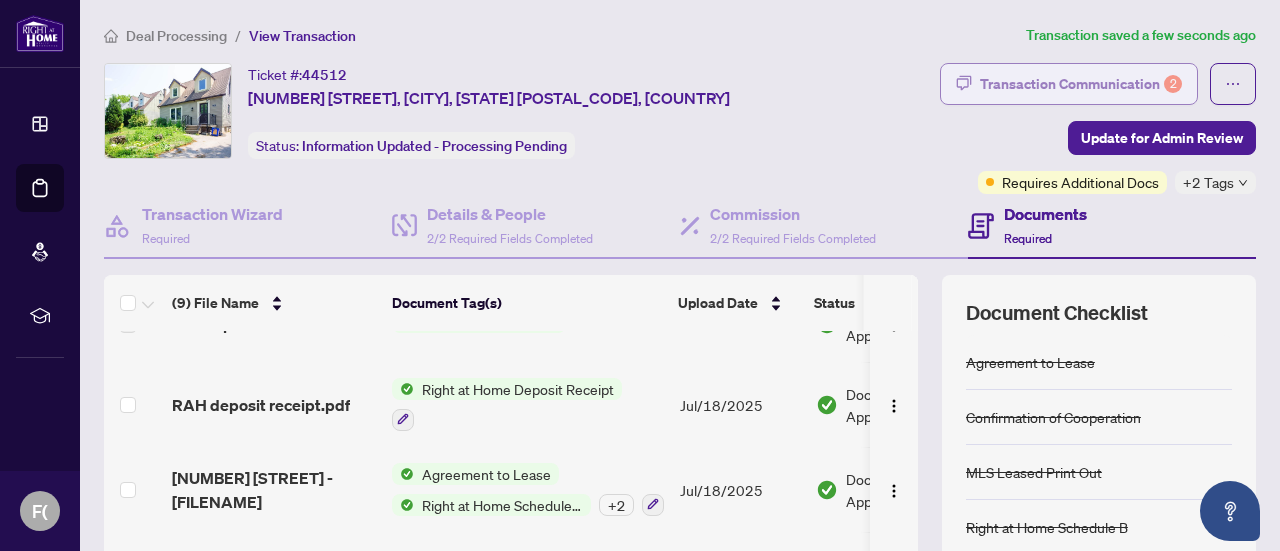 click on "Transaction Communication 2" at bounding box center (1081, 84) 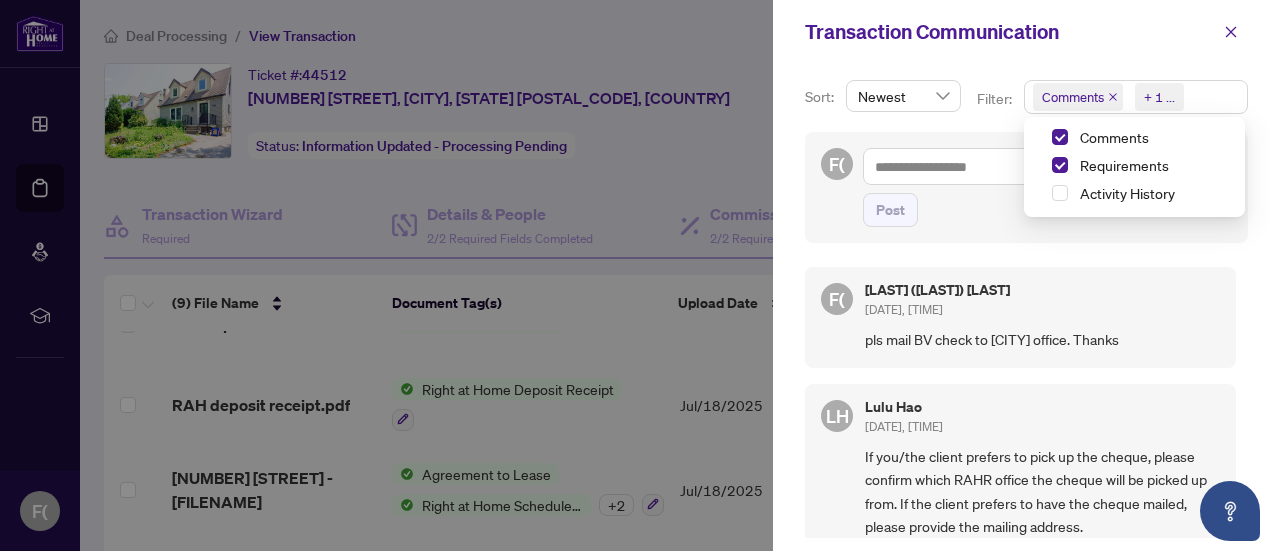 click on "Comments Requirements + 1 ..." at bounding box center (1136, 97) 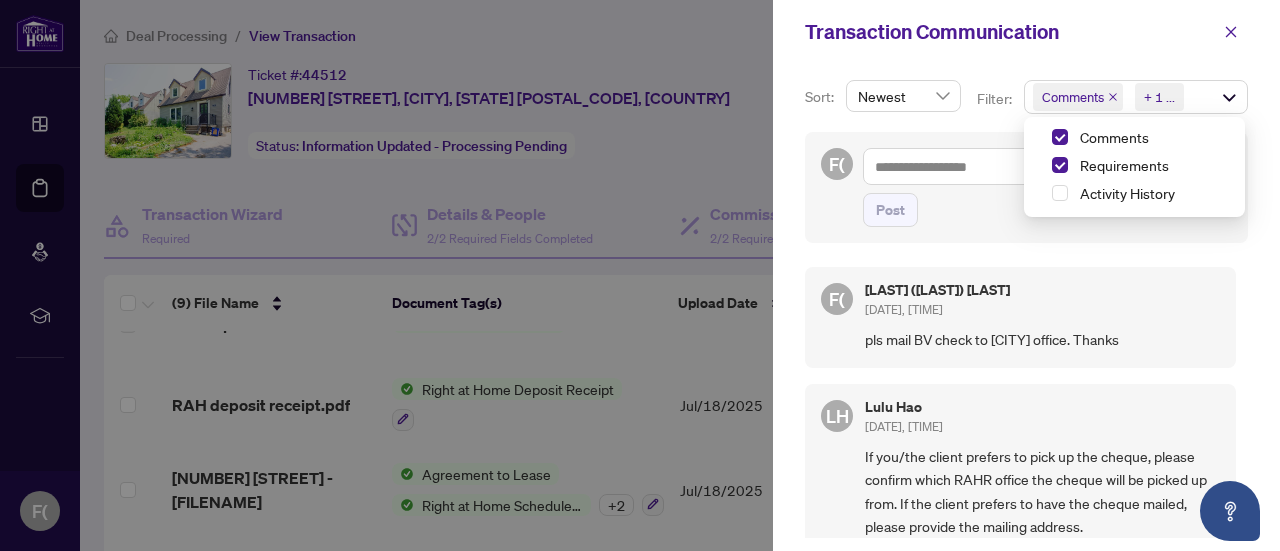 click on "F( Post" at bounding box center [1026, 187] 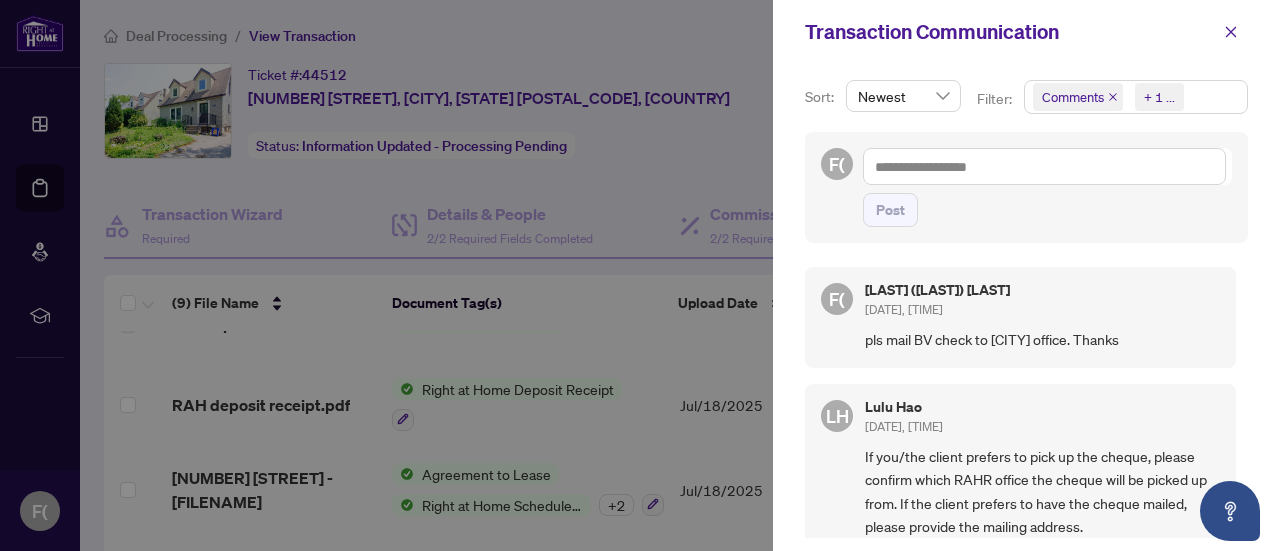 click on "Comments" at bounding box center [1073, 97] 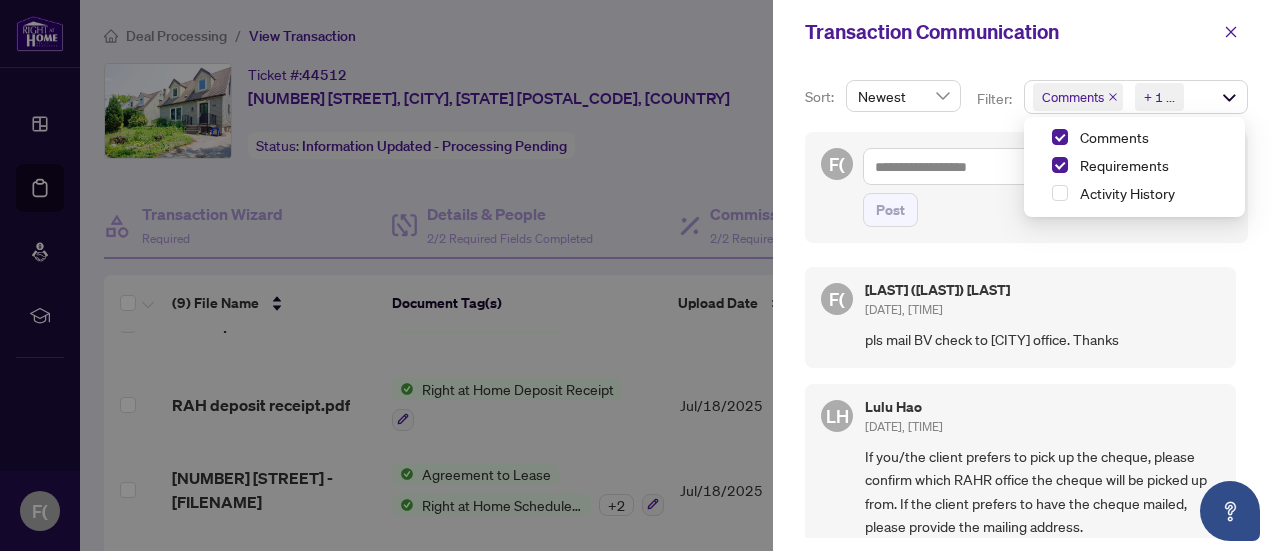 click on "F( Post" at bounding box center [1026, 187] 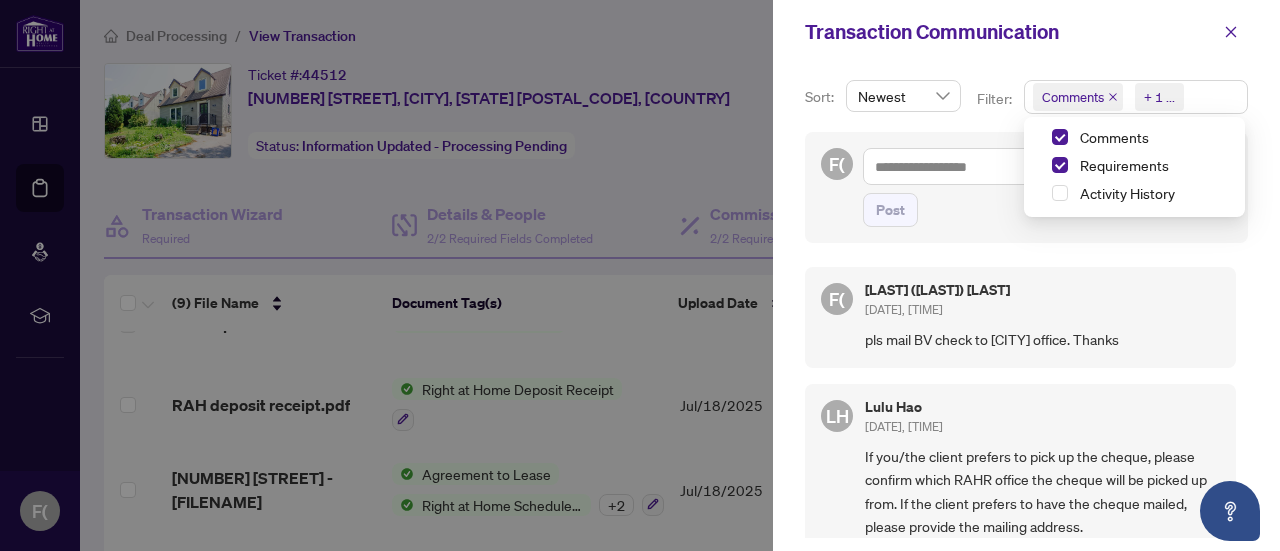 click on "Comments Requirements + 1 ..." at bounding box center [1136, 97] 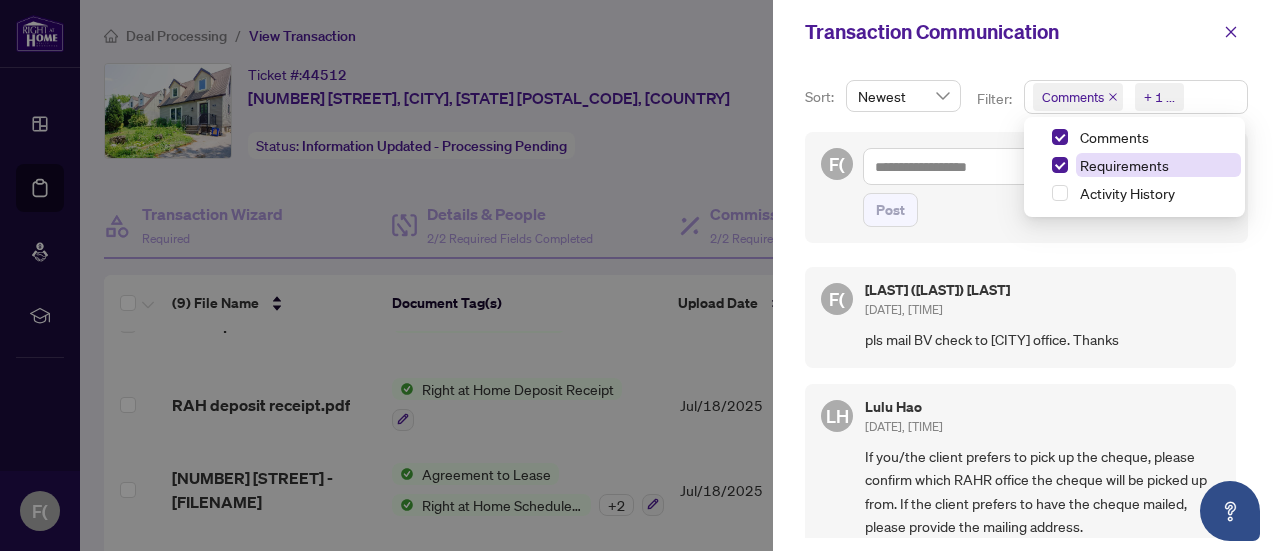 click on "Requirements" at bounding box center [1124, 165] 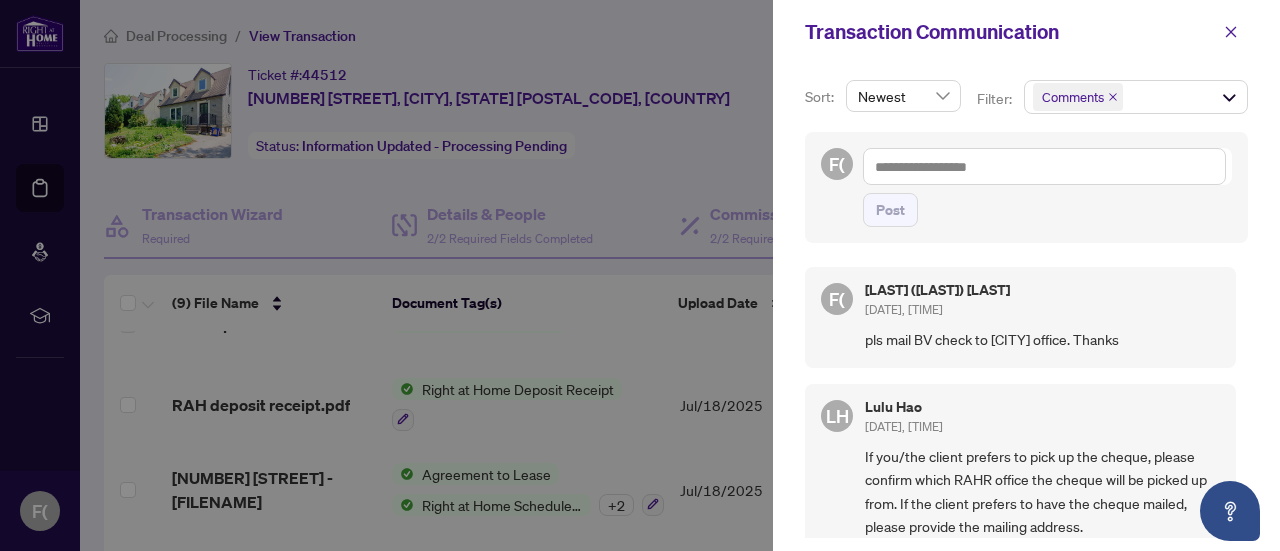 drag, startPoint x: 1256, startPoint y: 303, endPoint x: 1248, endPoint y: 279, distance: 25.298222 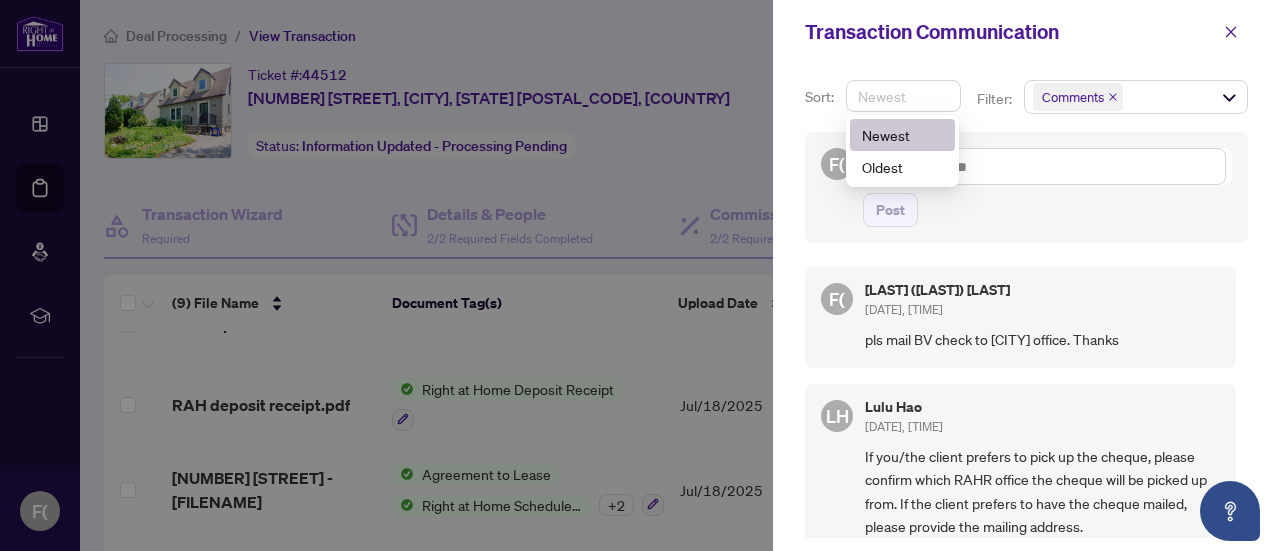 click on "Newest" at bounding box center [903, 96] 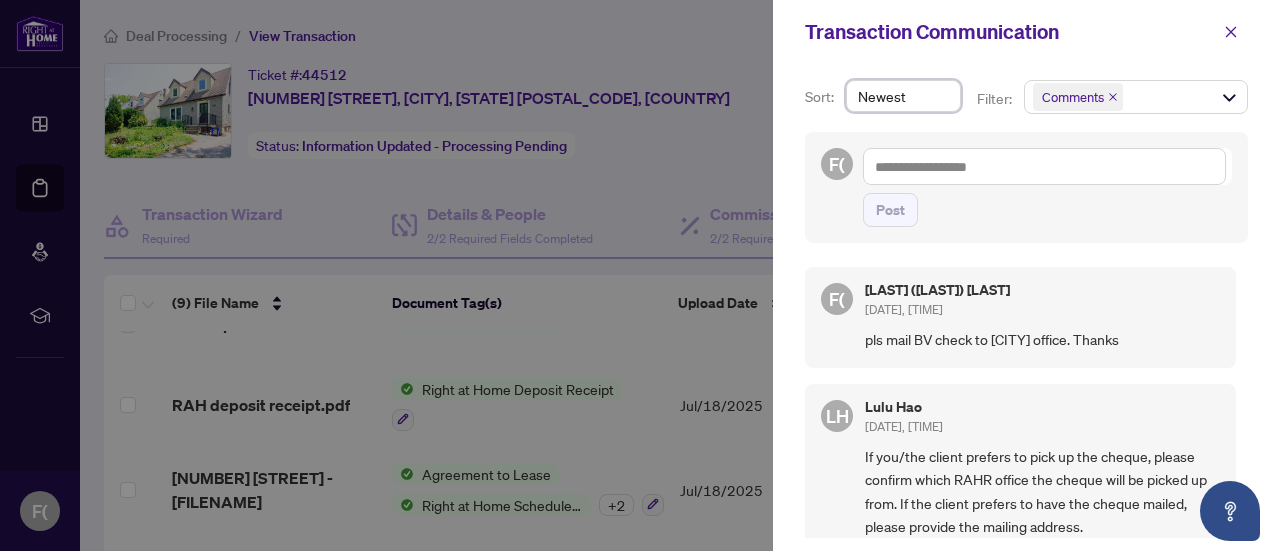 click on "Newest" at bounding box center [903, 96] 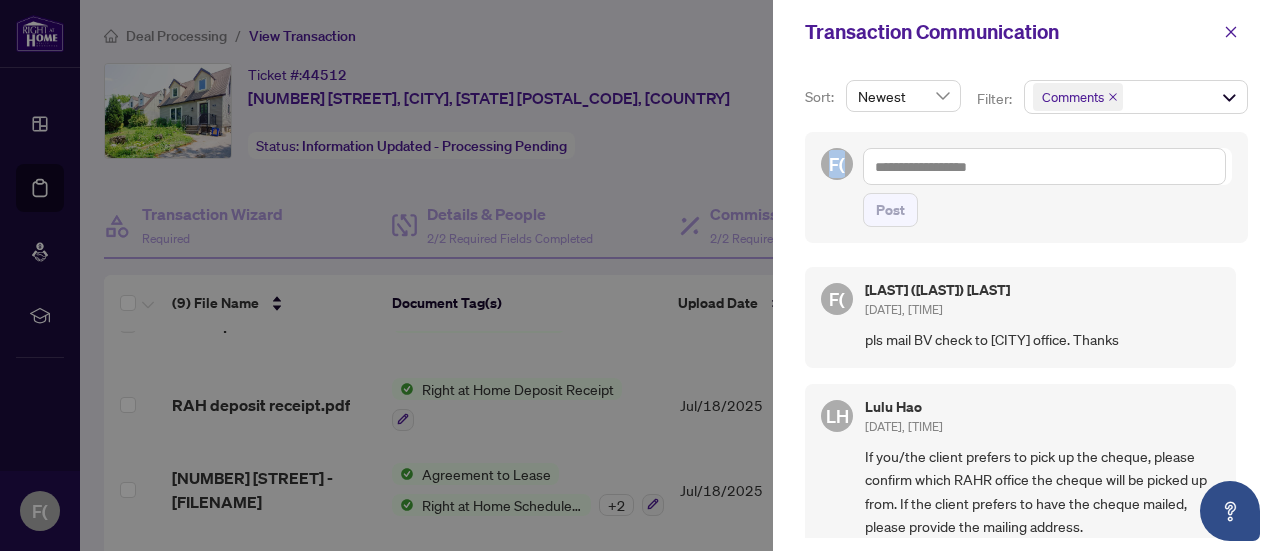 drag, startPoint x: 1279, startPoint y: 112, endPoint x: 1274, endPoint y: 179, distance: 67.18631 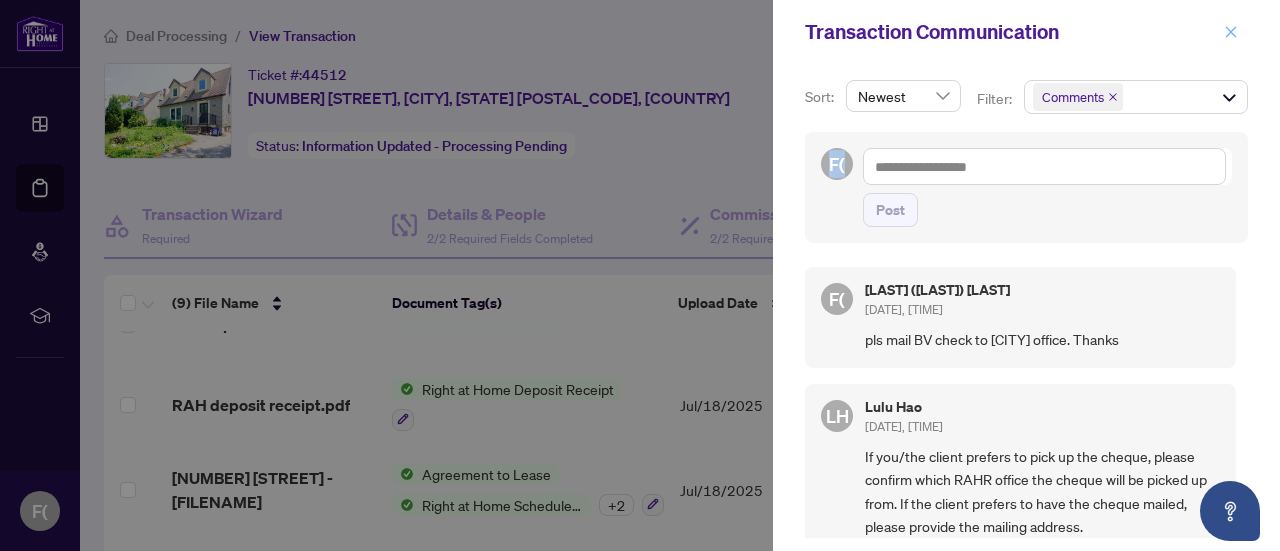 click 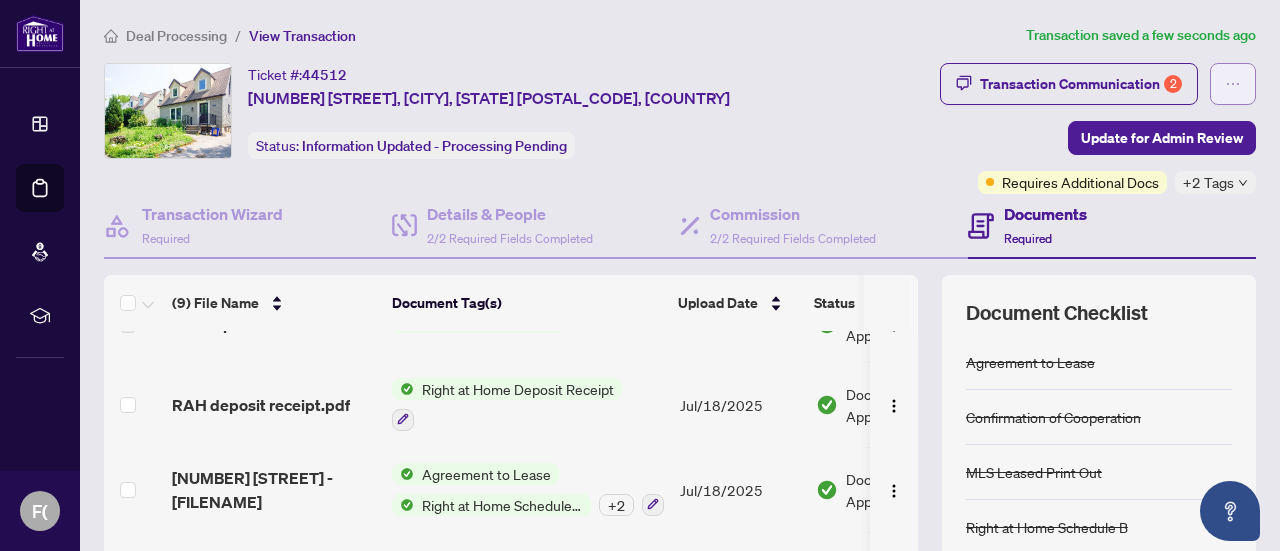 click 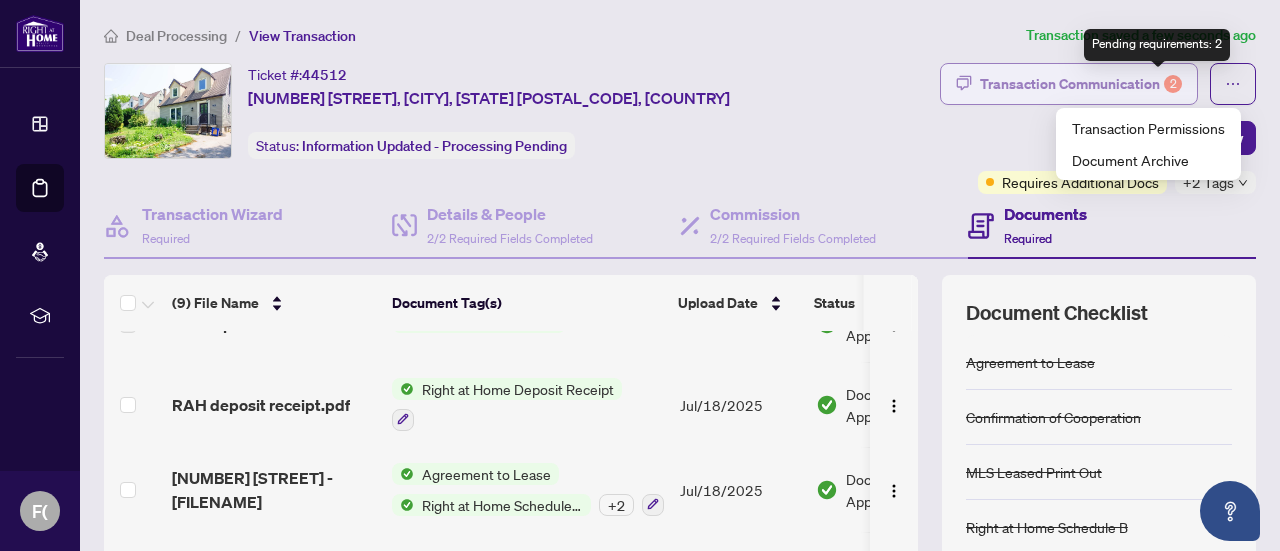 click on "2" at bounding box center (1173, 84) 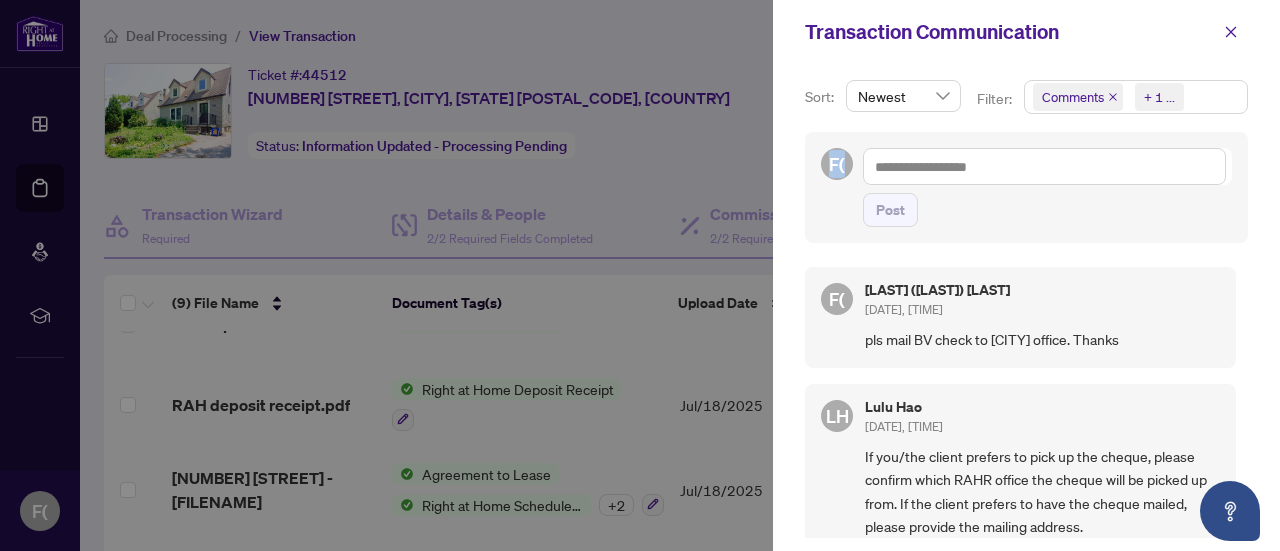 click on "+ 1 ..." at bounding box center [1159, 97] 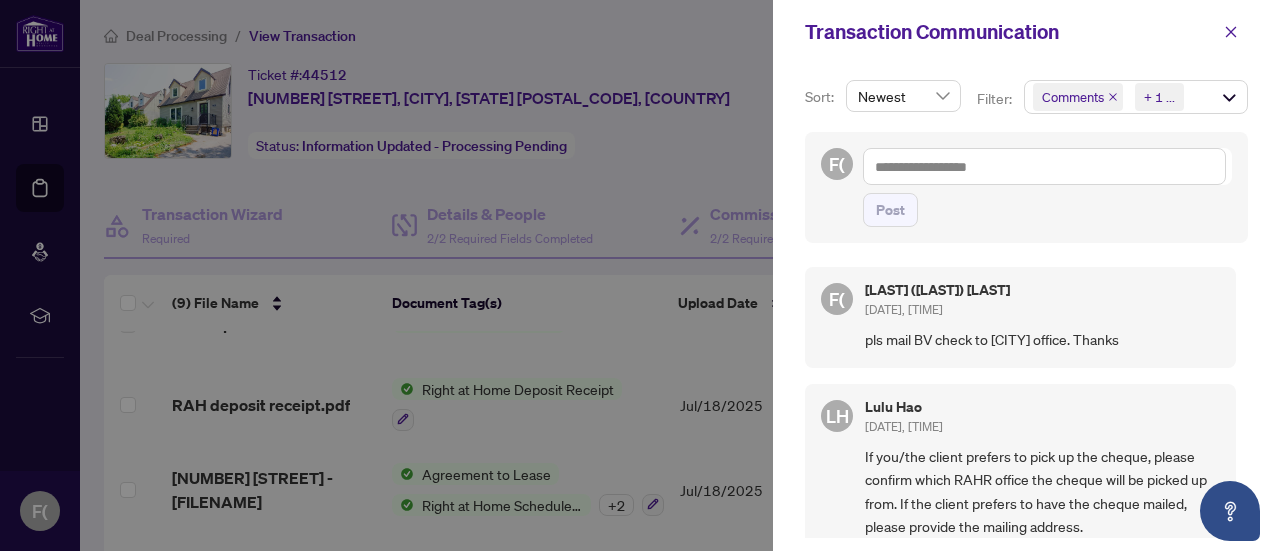 drag, startPoint x: 1225, startPoint y: 271, endPoint x: 1238, endPoint y: 253, distance: 22.203604 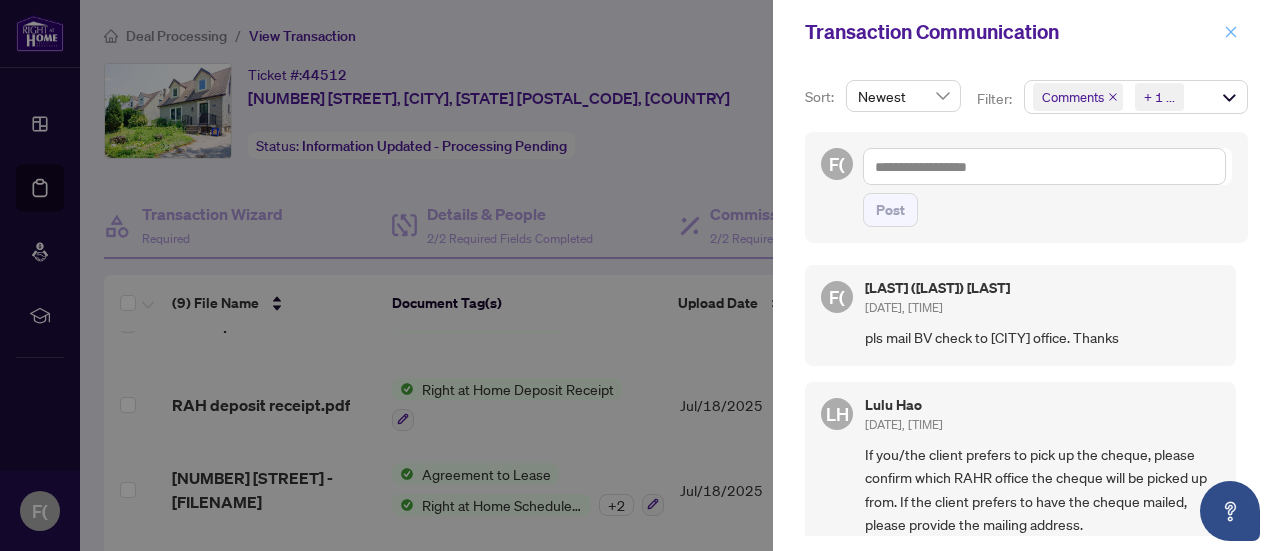 click 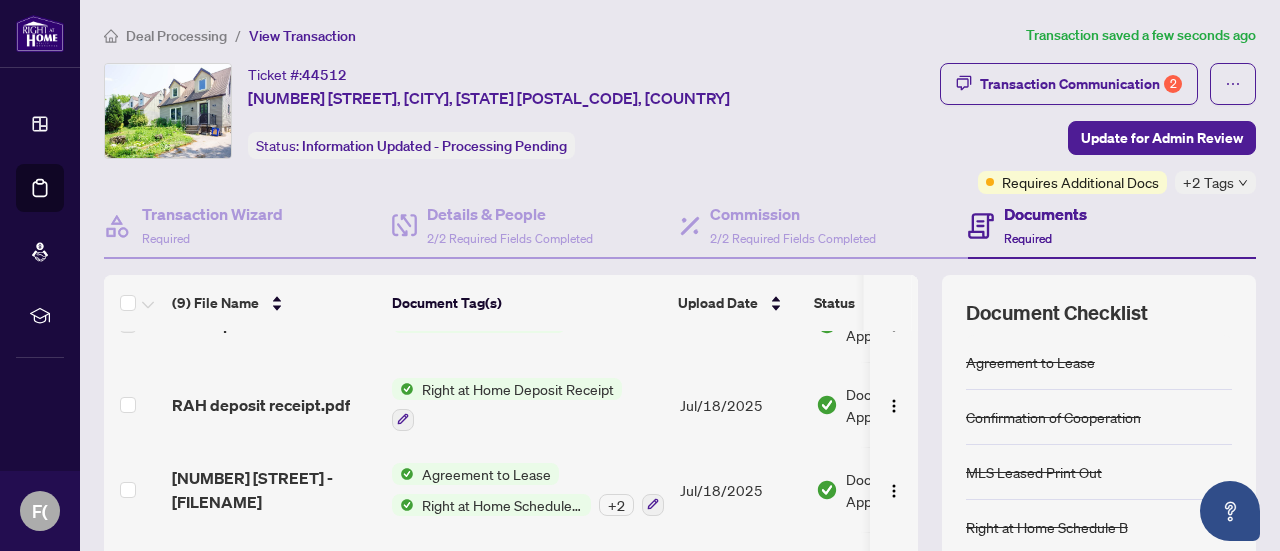 click on "+2 Tags" at bounding box center [1215, 182] 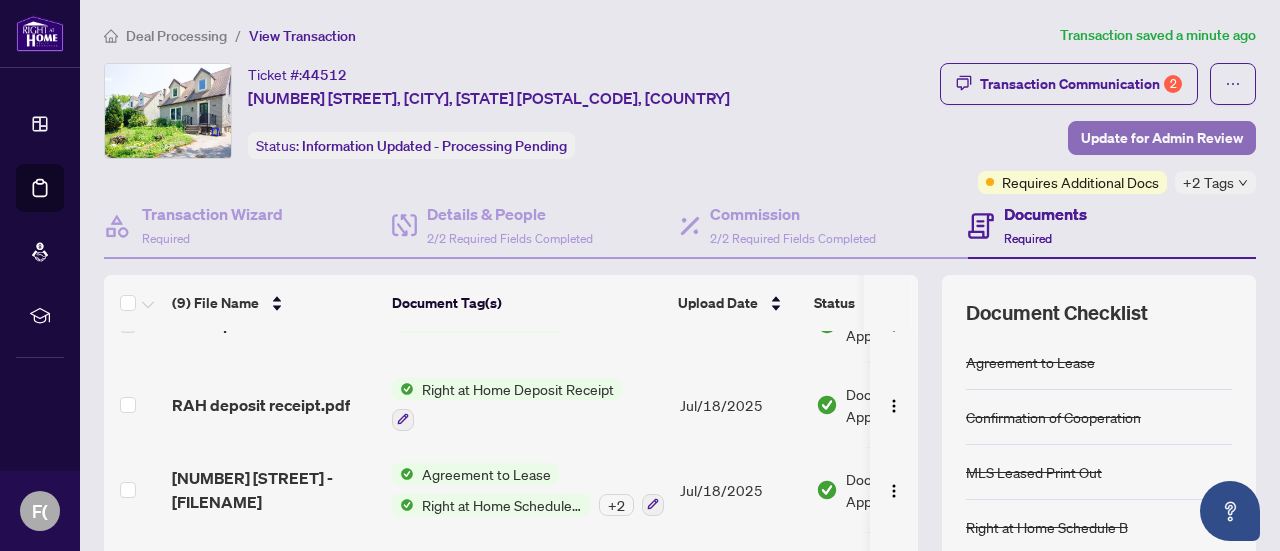 click on "Update for Admin Review" at bounding box center (1162, 138) 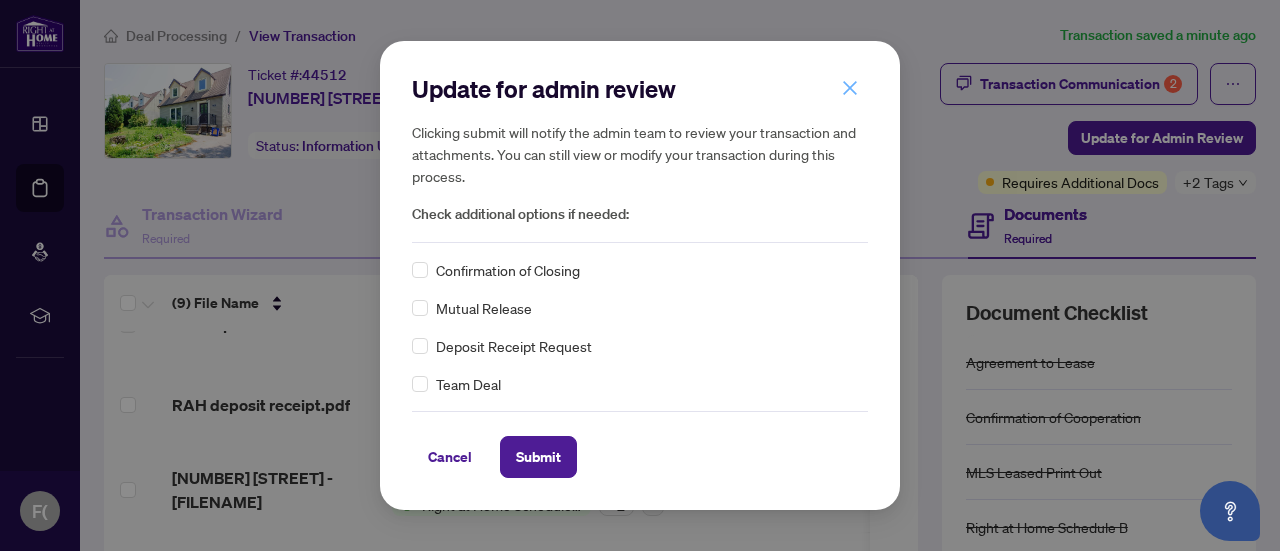 click 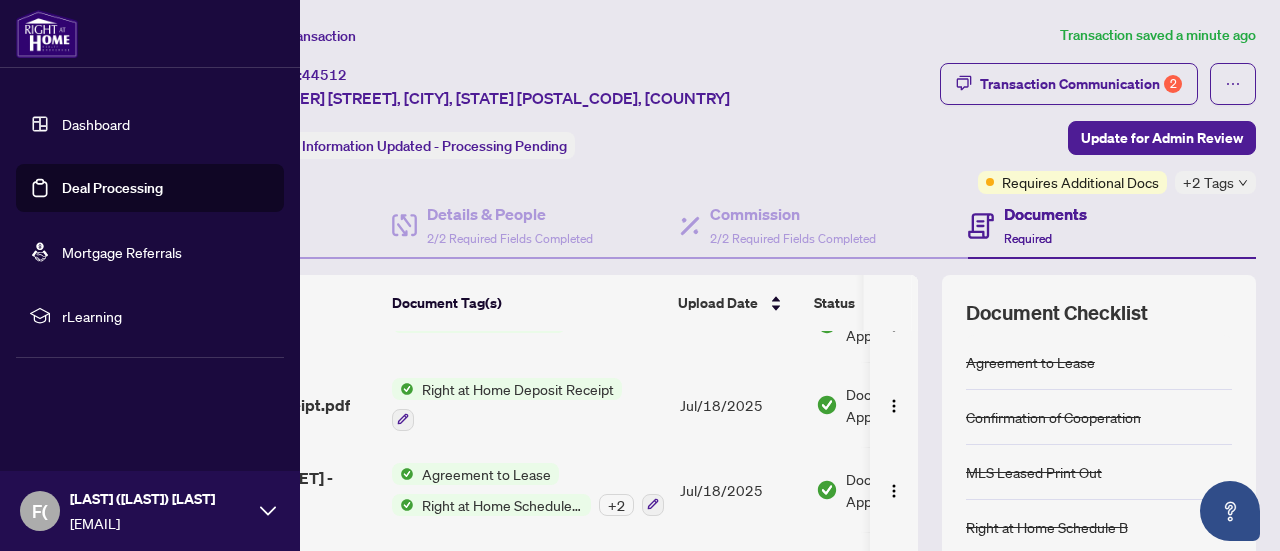 click on "Deal Processing" at bounding box center (112, 188) 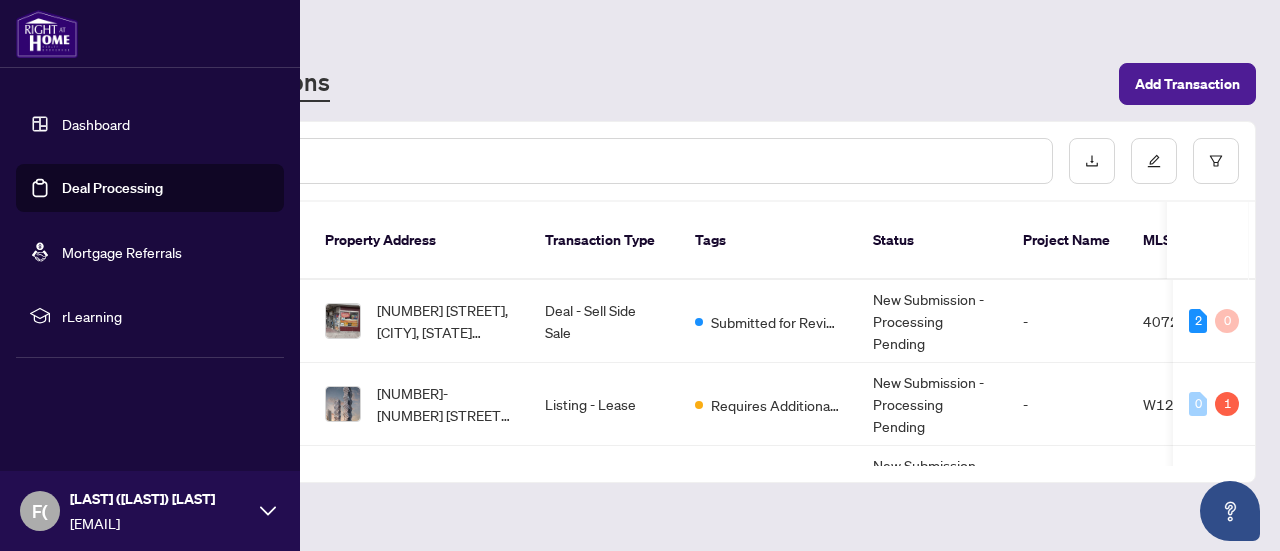 click on "Deal Processing" at bounding box center (112, 188) 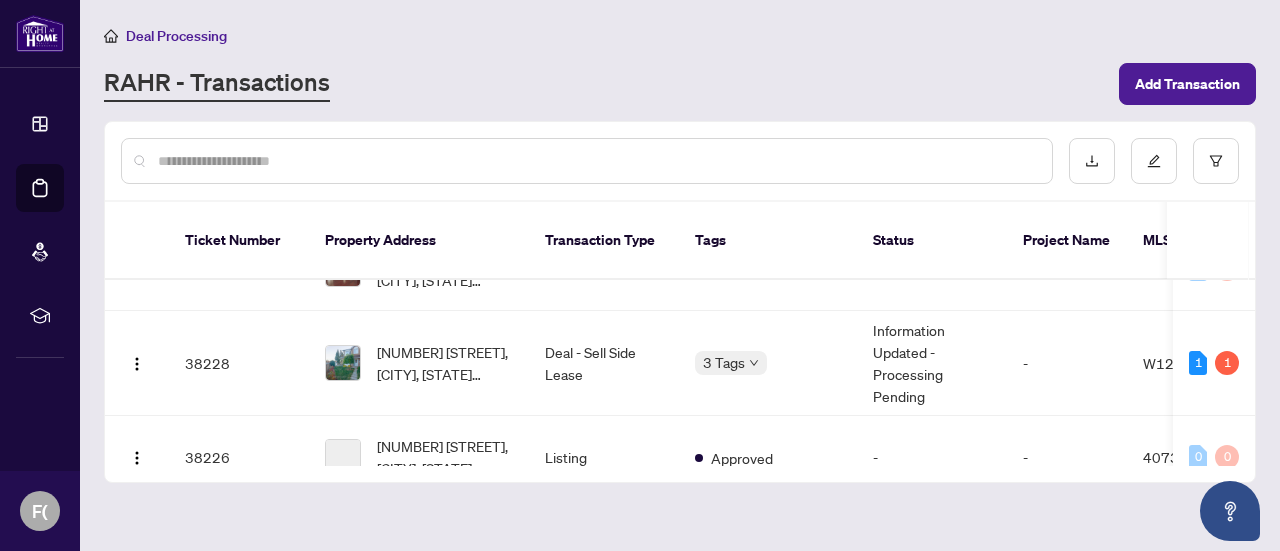 scroll, scrollTop: 888, scrollLeft: 0, axis: vertical 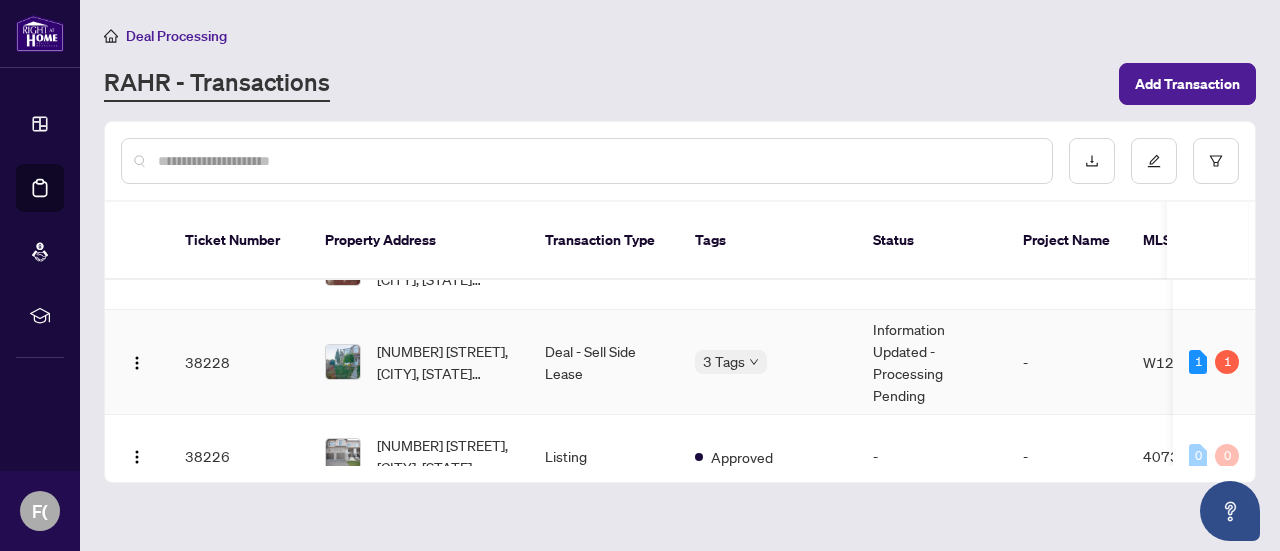 click on "3 Tags" at bounding box center [768, 362] 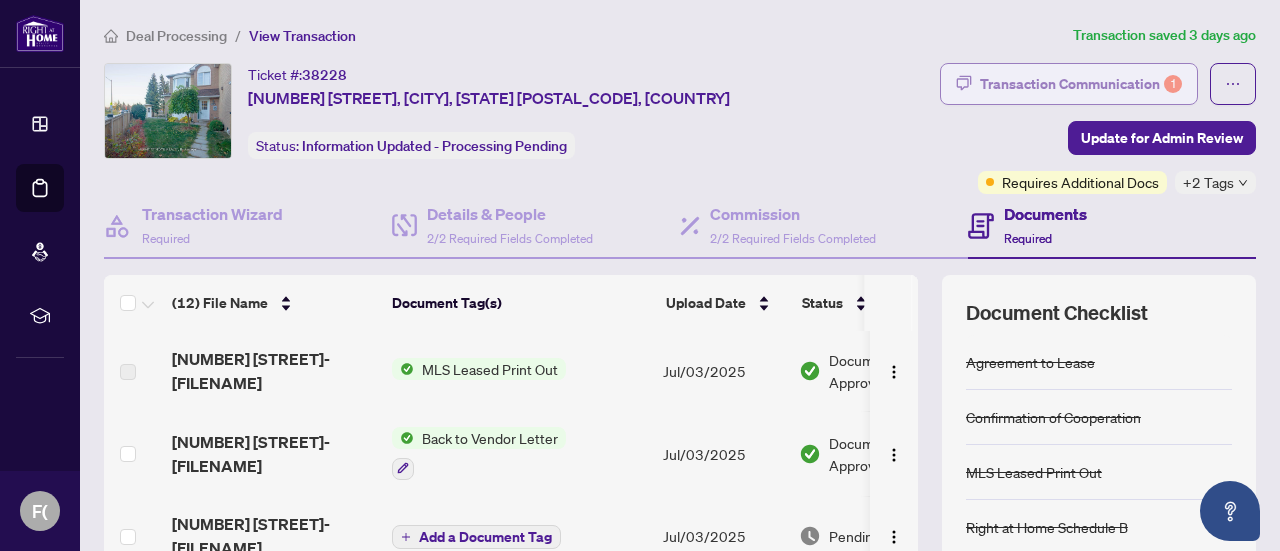 click on "Transaction Communication 1" at bounding box center [1081, 84] 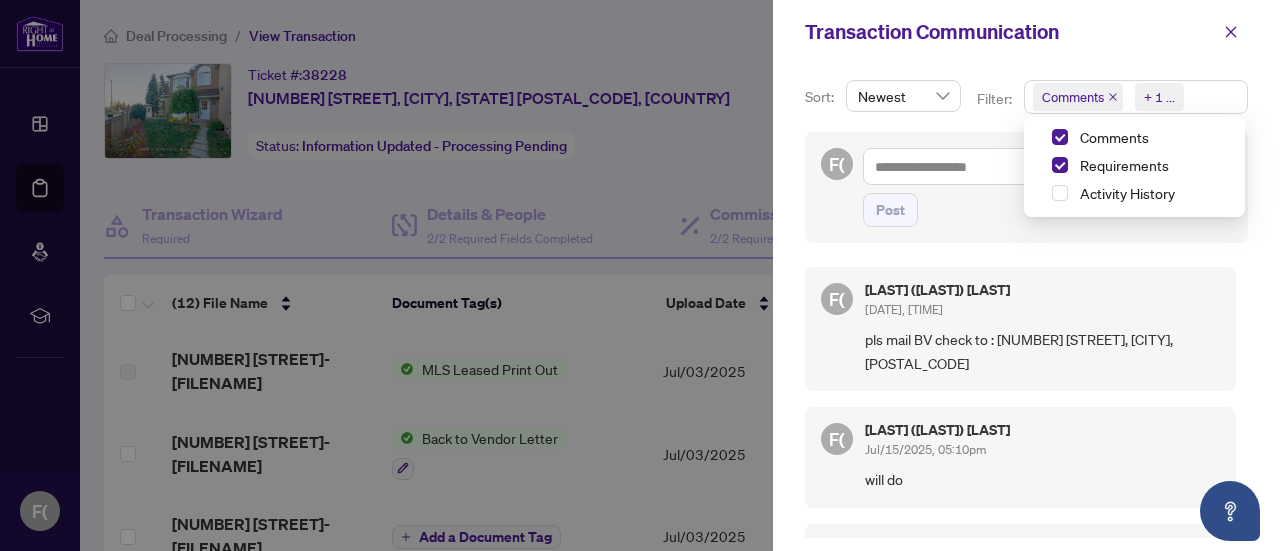 click on "Comments Requirements + 1 ..." at bounding box center [1136, 97] 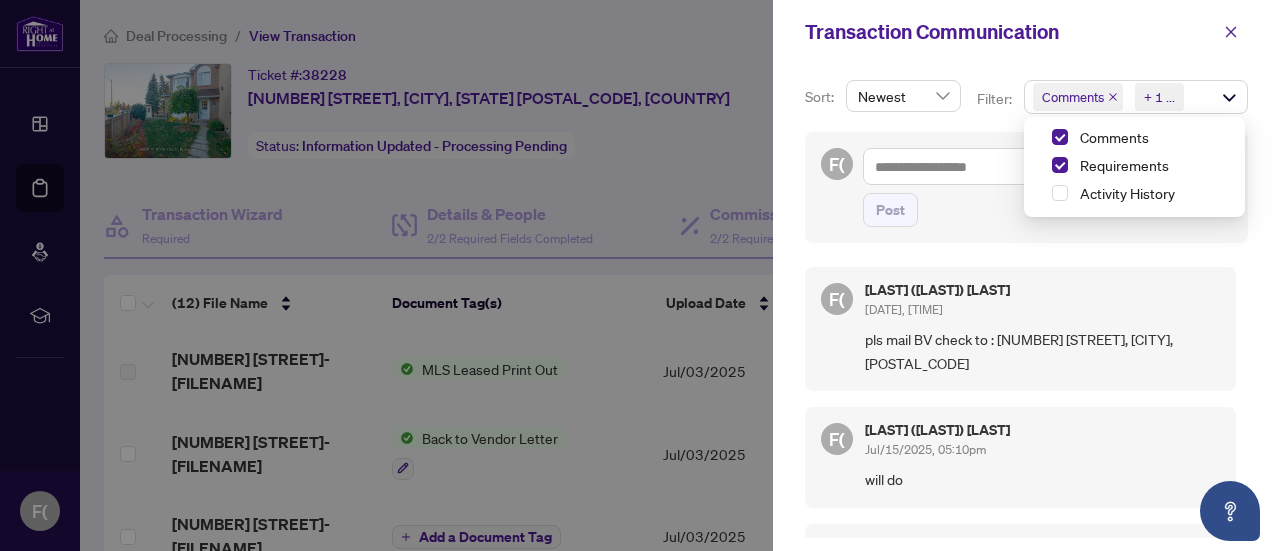 click on "Post" at bounding box center (1047, 210) 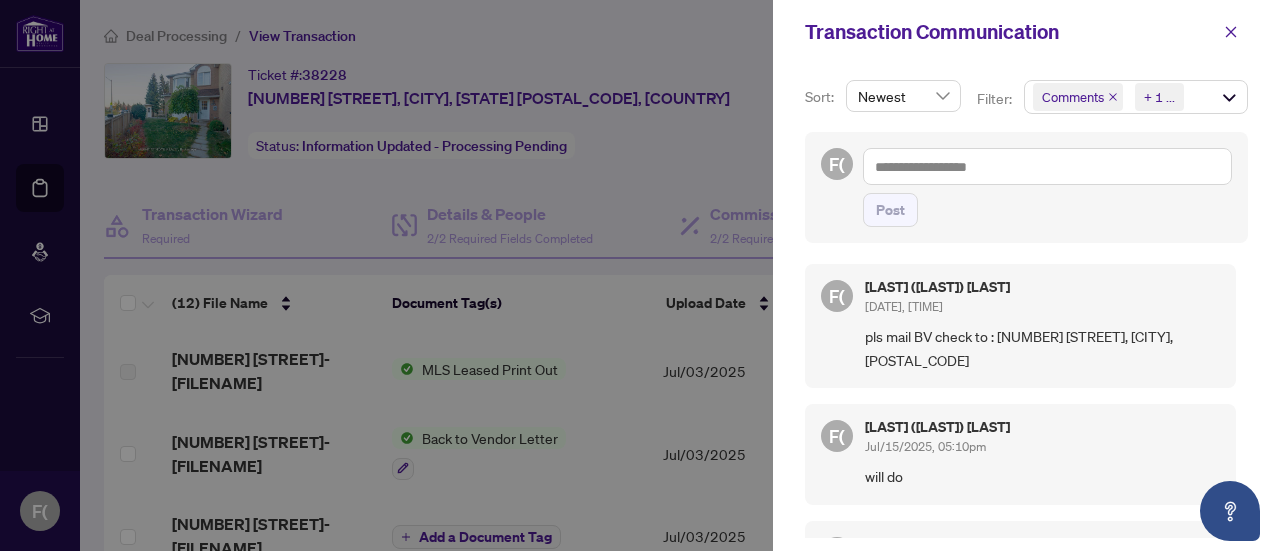 scroll, scrollTop: 0, scrollLeft: 0, axis: both 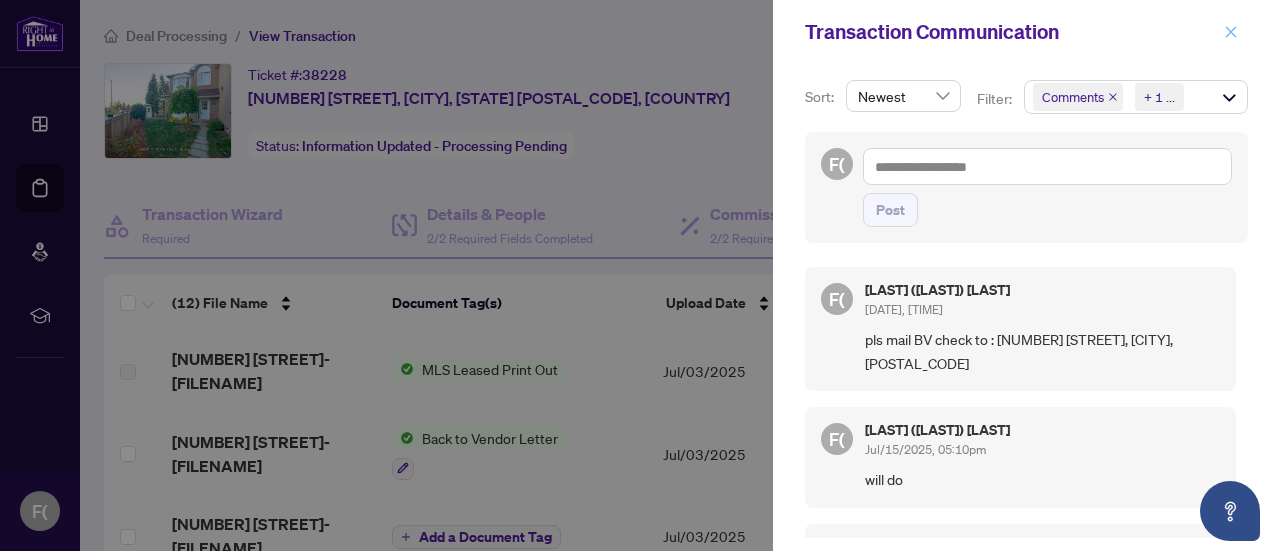click at bounding box center [1231, 32] 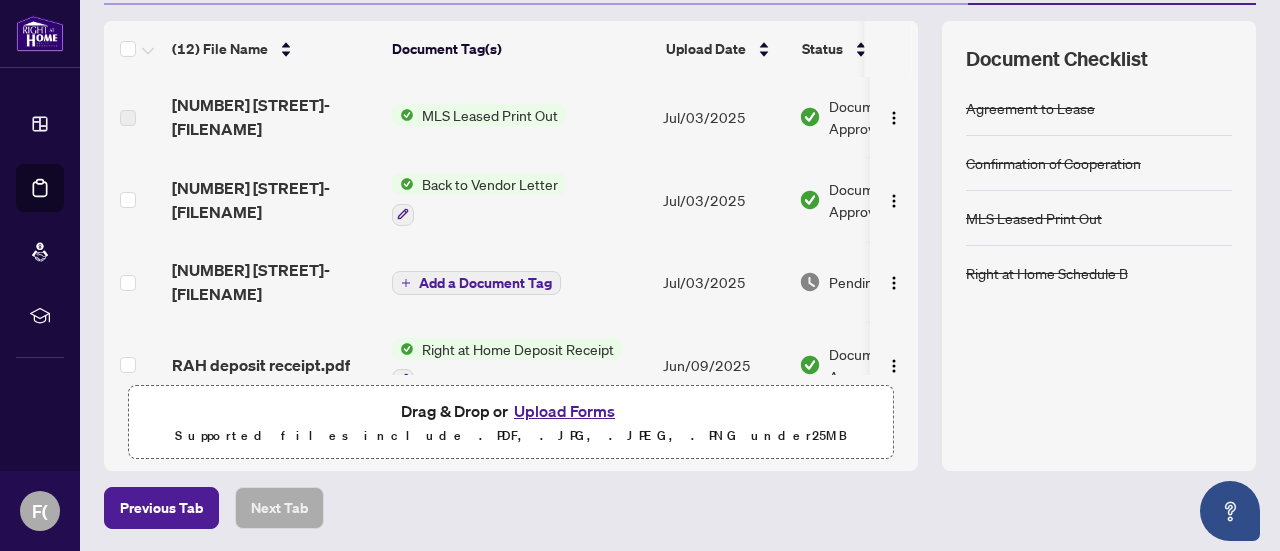 scroll, scrollTop: 258, scrollLeft: 0, axis: vertical 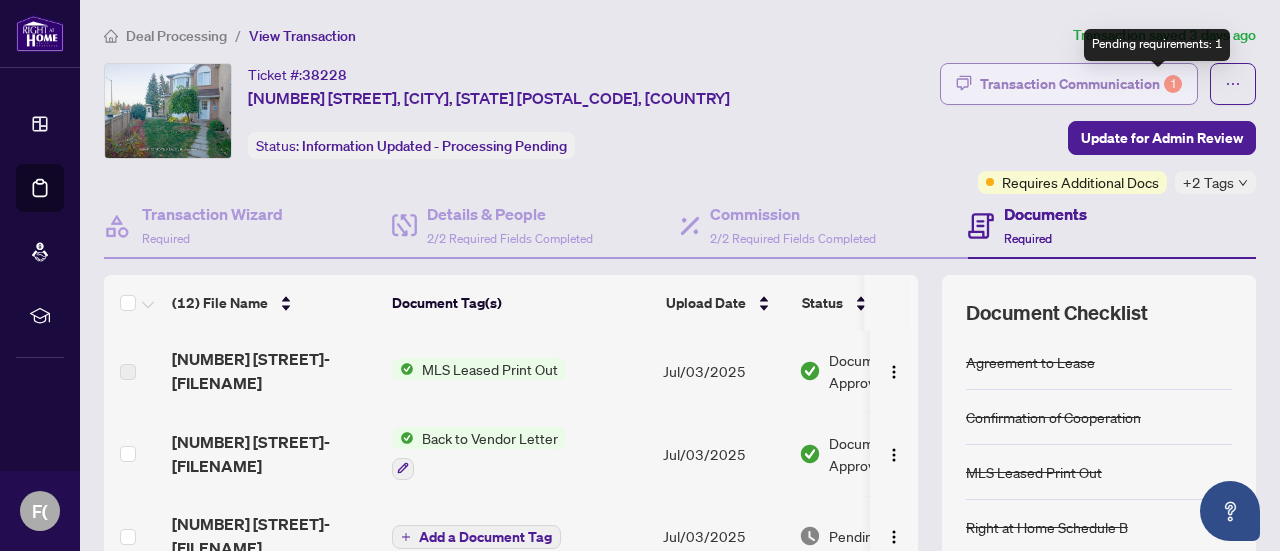 click on "1" at bounding box center [1173, 84] 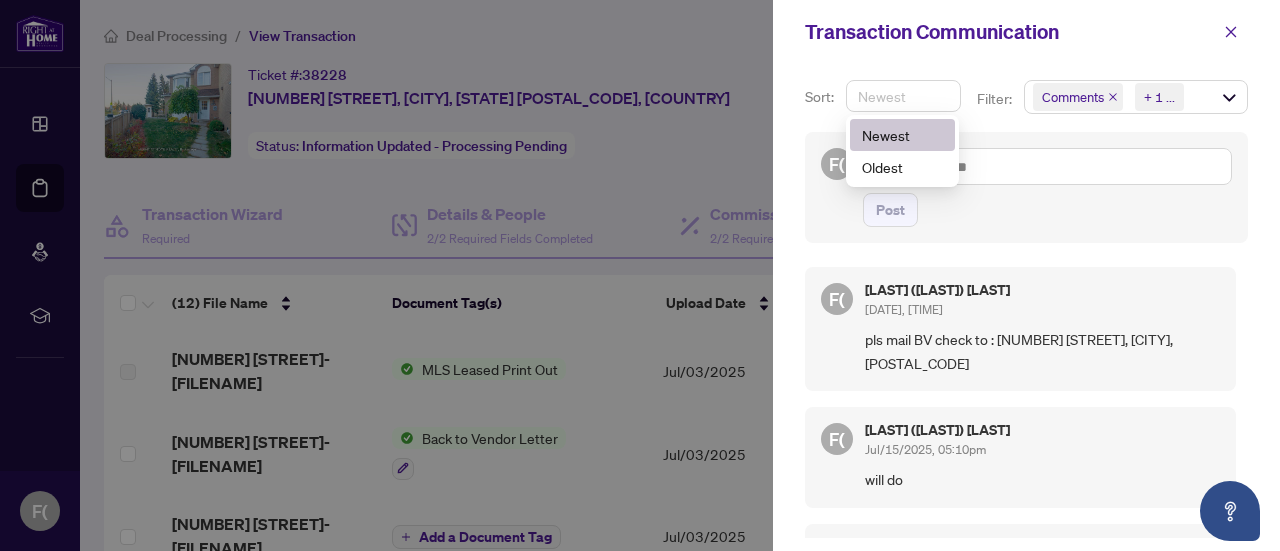 click on "Newest" at bounding box center (903, 96) 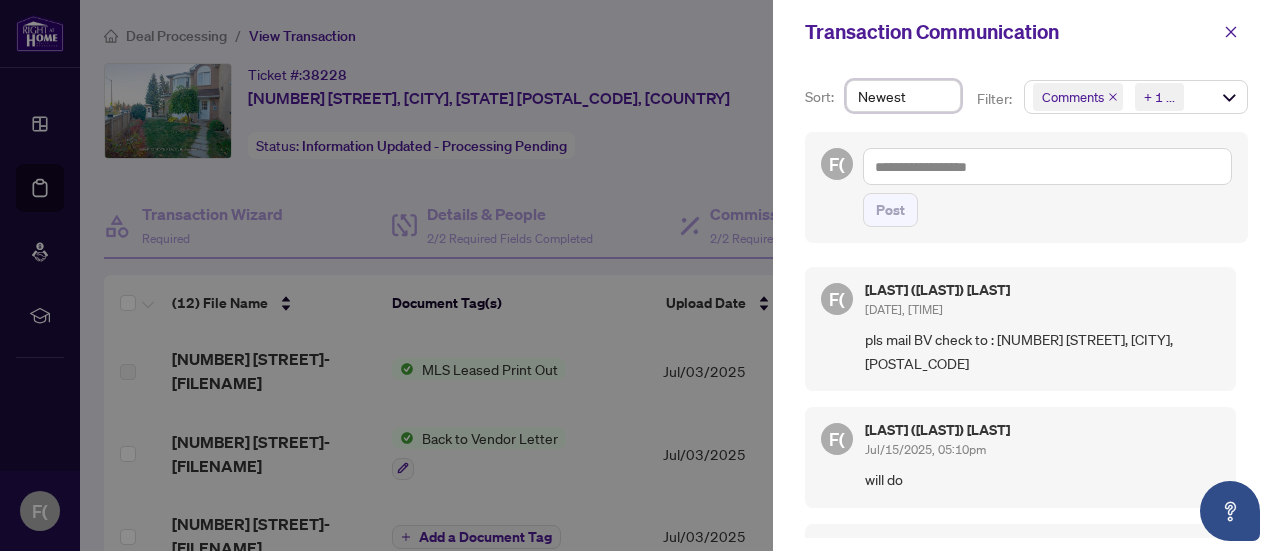 click on "Newest" at bounding box center (903, 96) 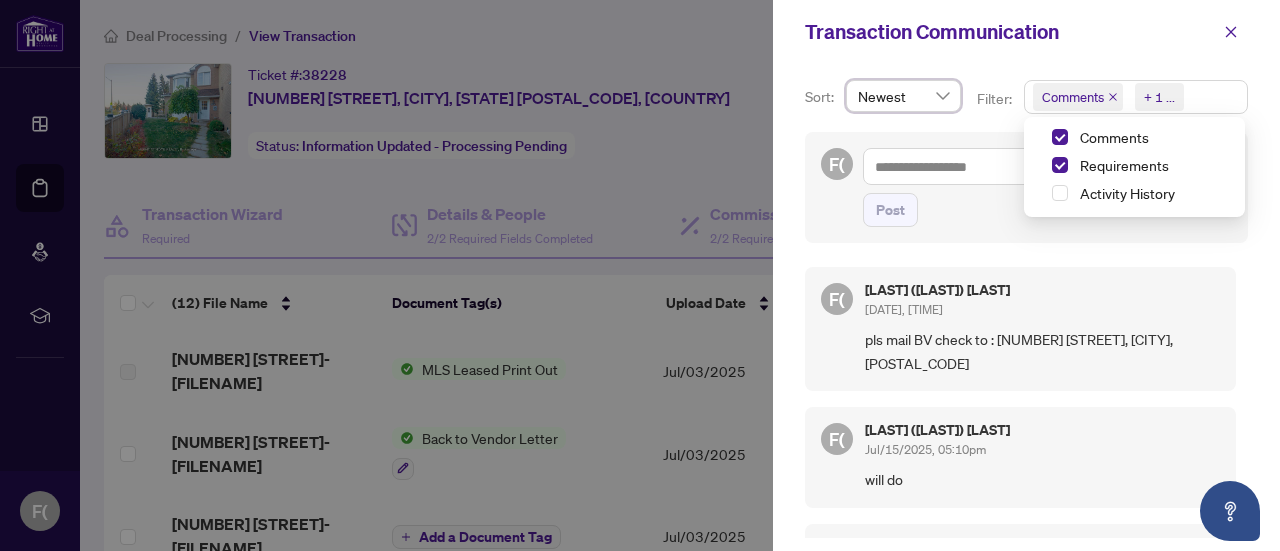 click on "Comments Requirements + 1 ..." at bounding box center (1136, 97) 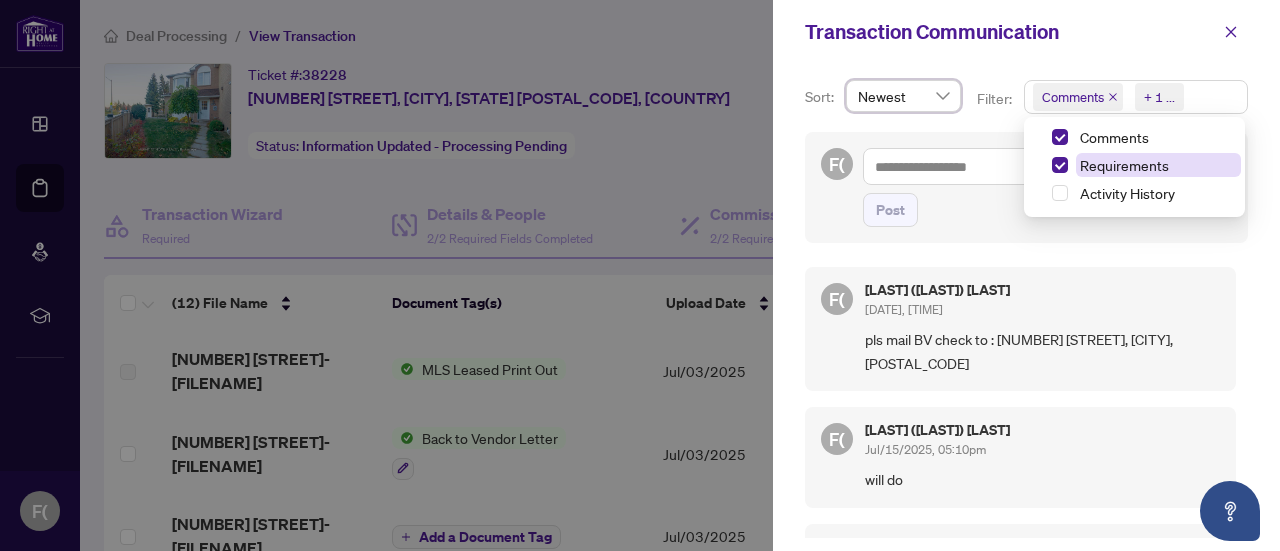 click on "Requirements" at bounding box center [1124, 165] 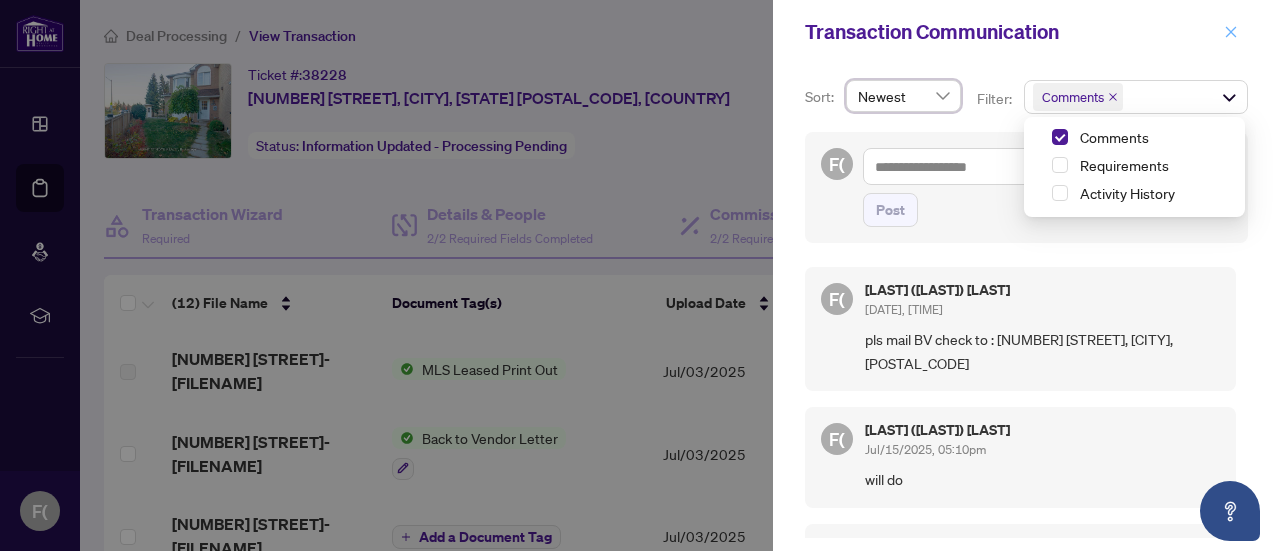 click 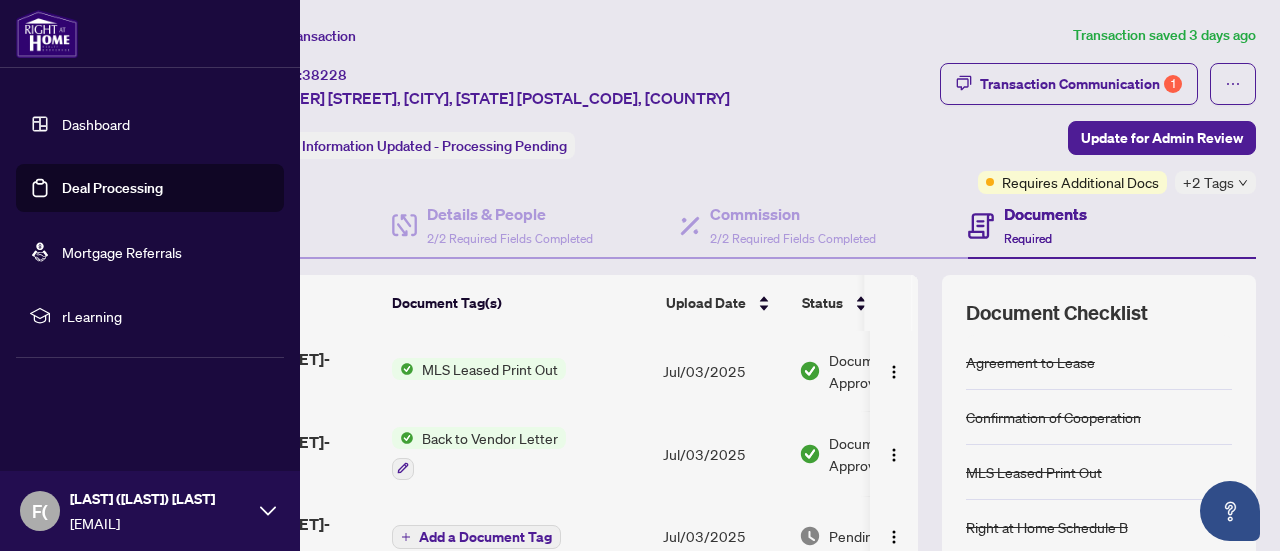 click on "F( [LAST] ([LAST]) [EMAIL]" at bounding box center (150, 511) 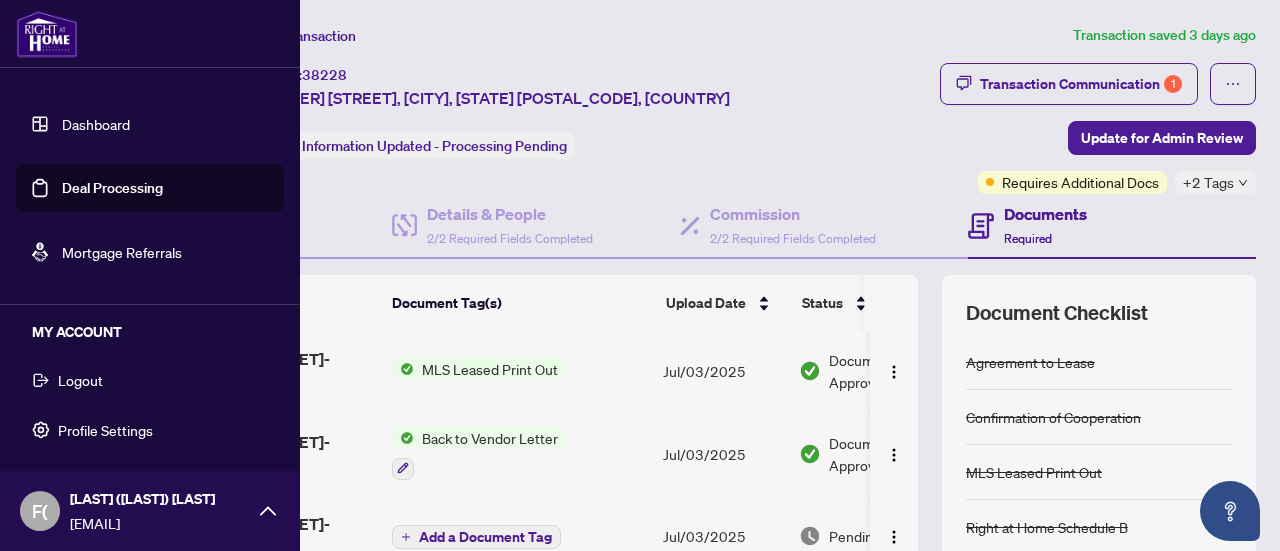 click on "Logout" at bounding box center [80, 380] 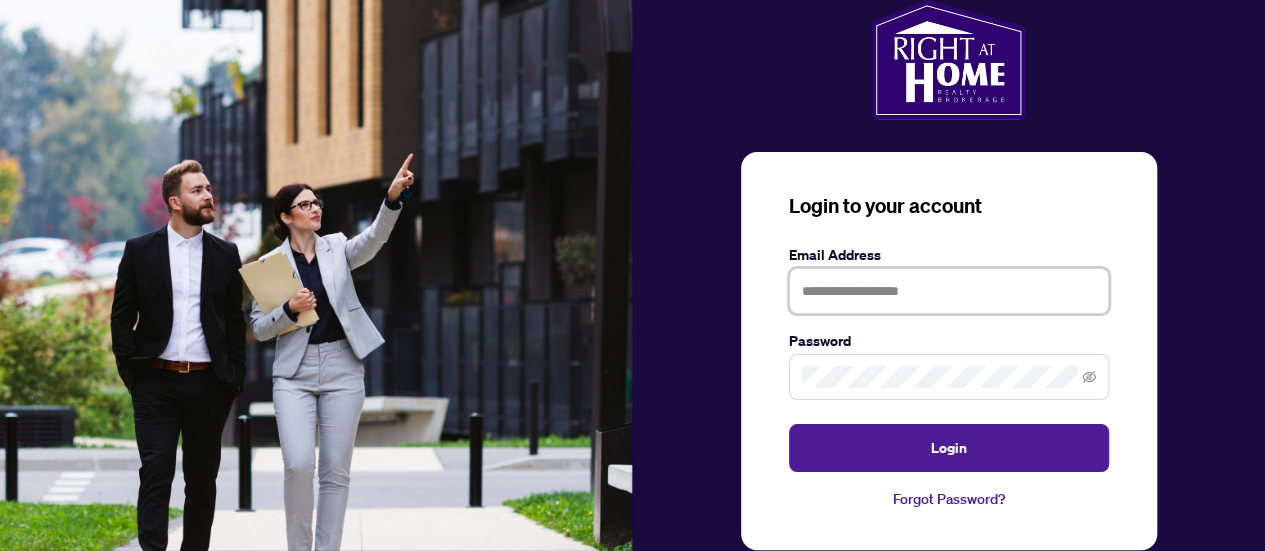 type on "**********" 